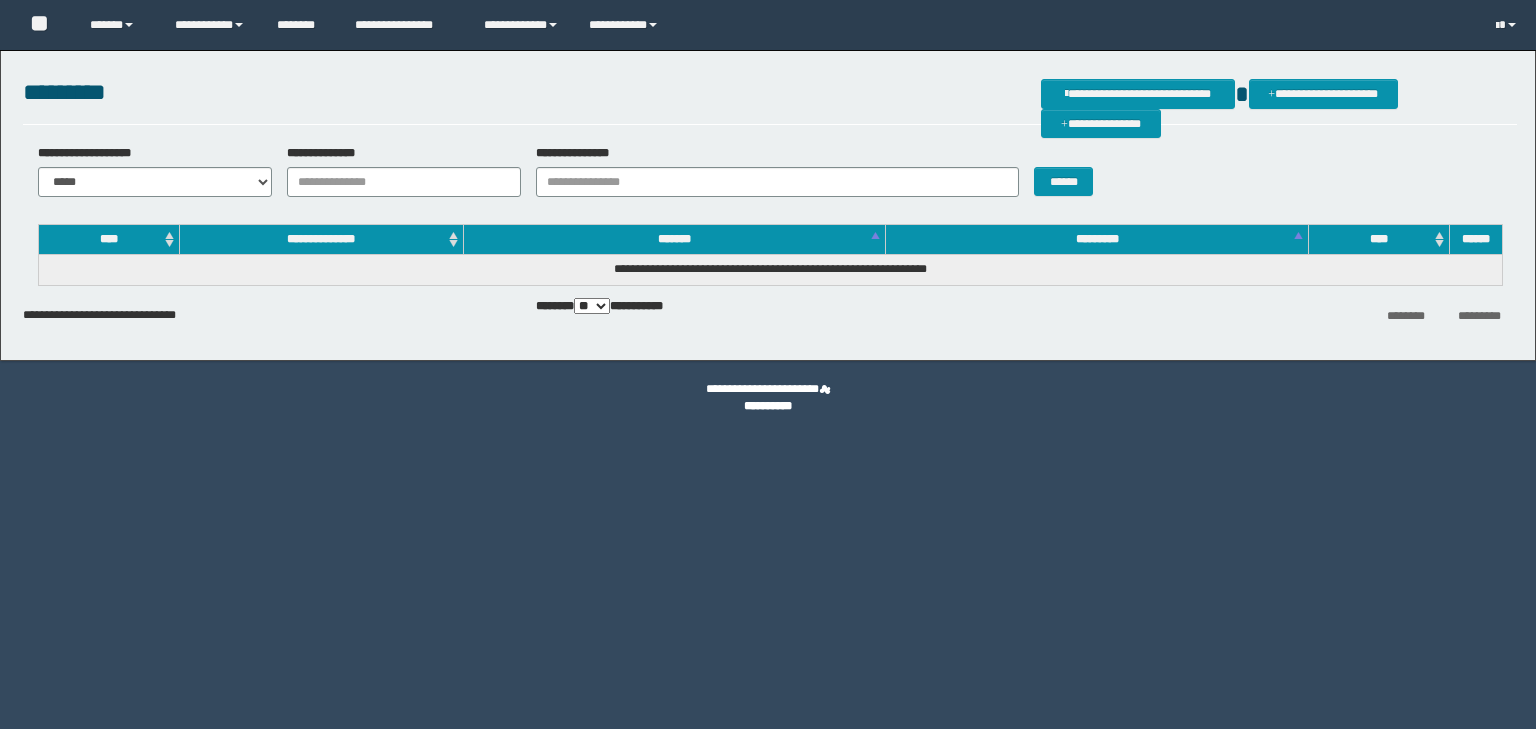 scroll, scrollTop: 0, scrollLeft: 0, axis: both 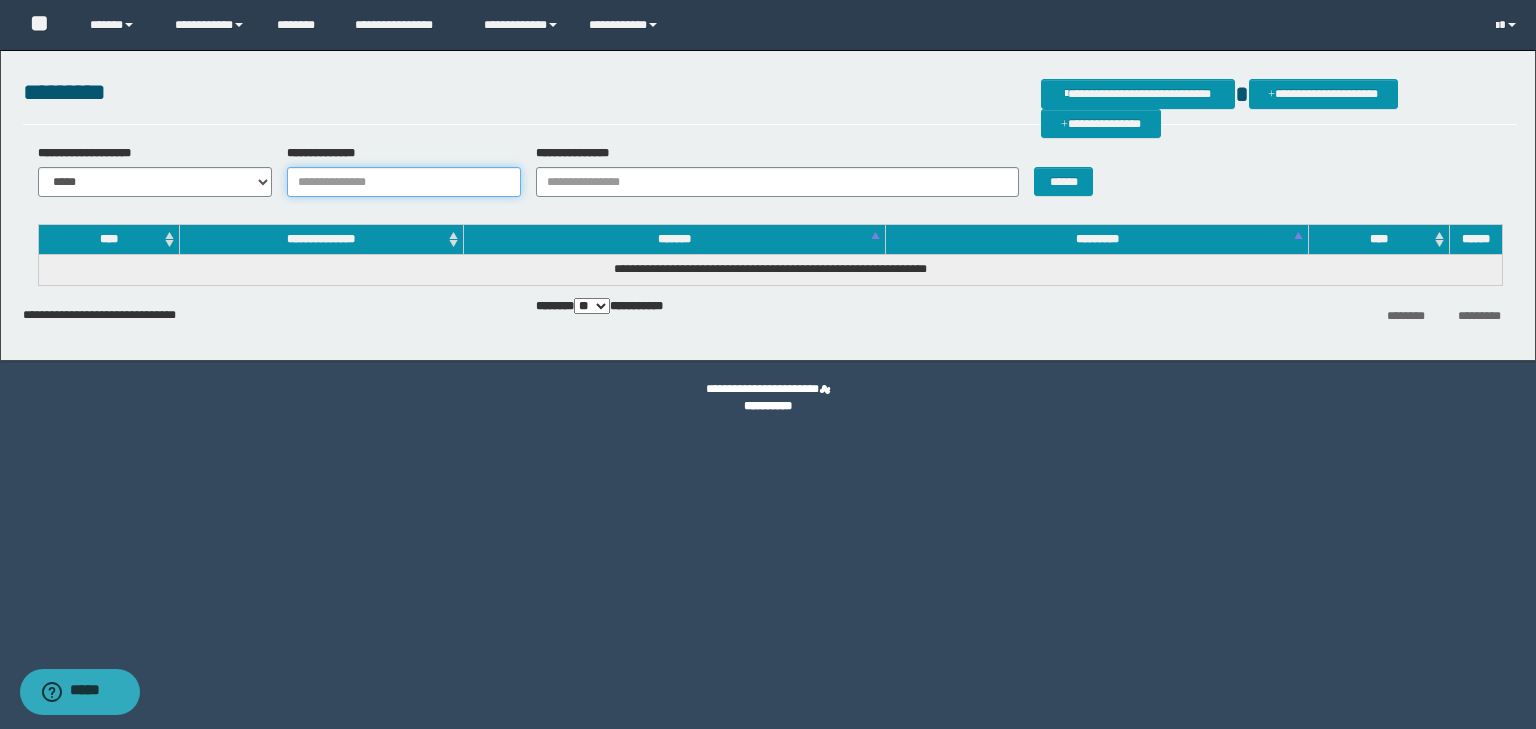 click on "**********" at bounding box center [404, 182] 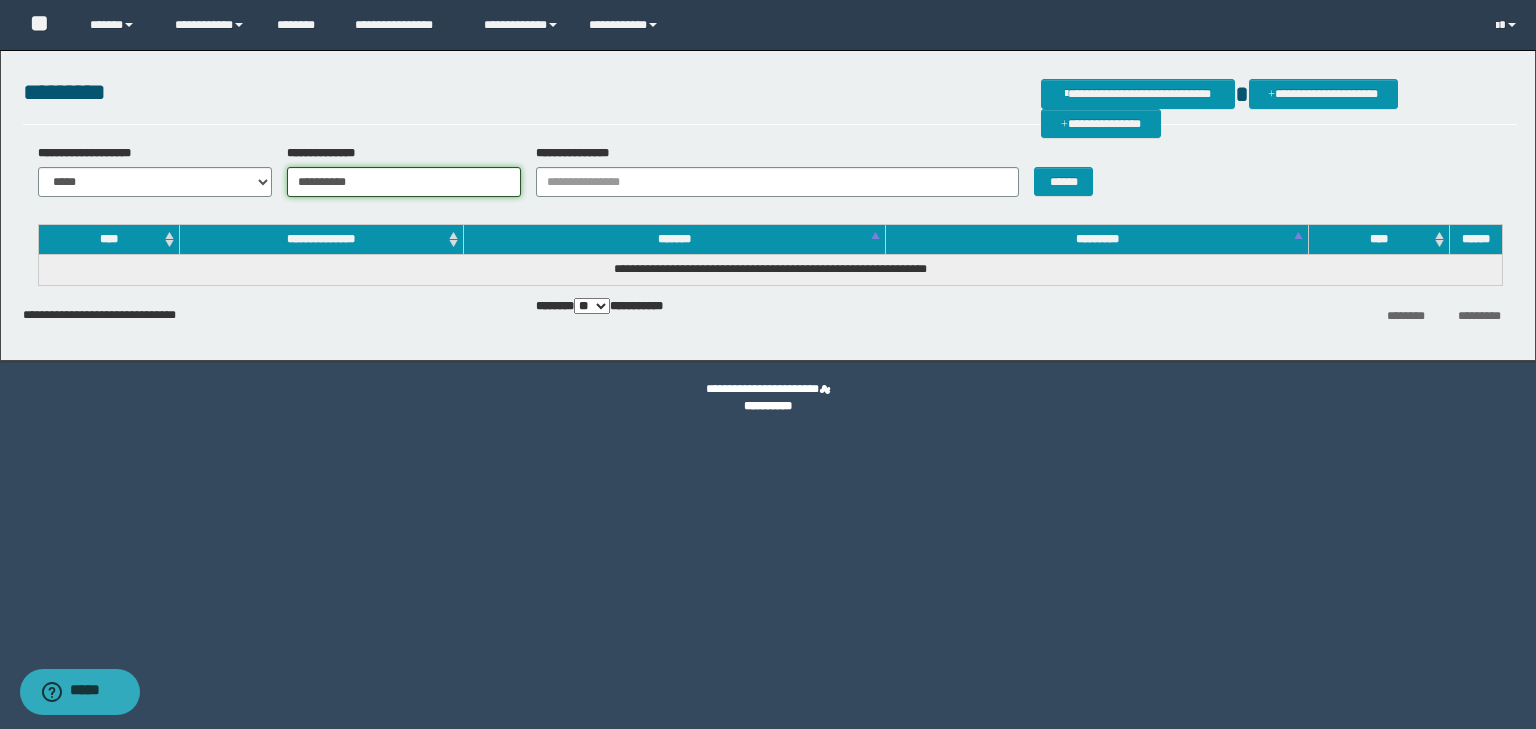 type on "**********" 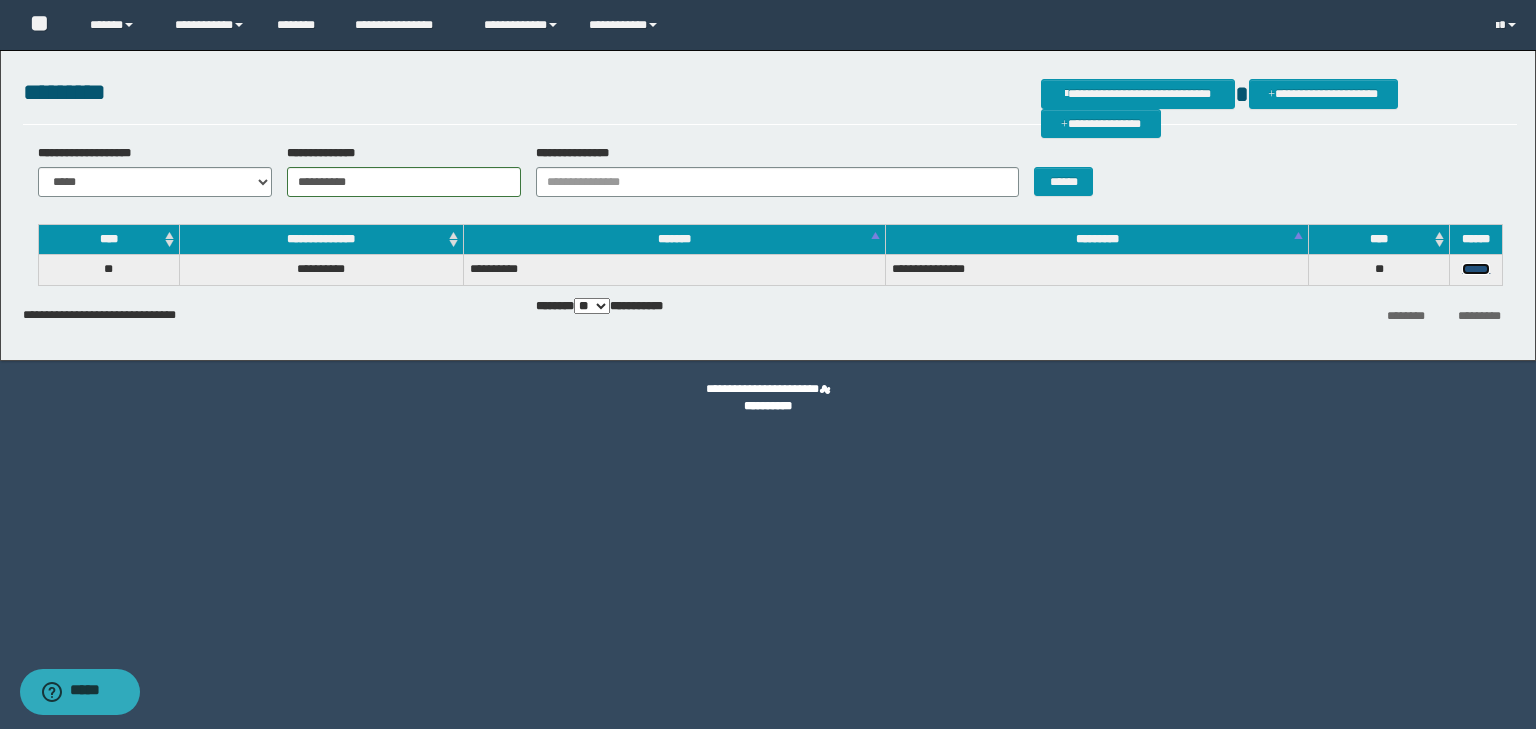 click on "******" at bounding box center [1476, 269] 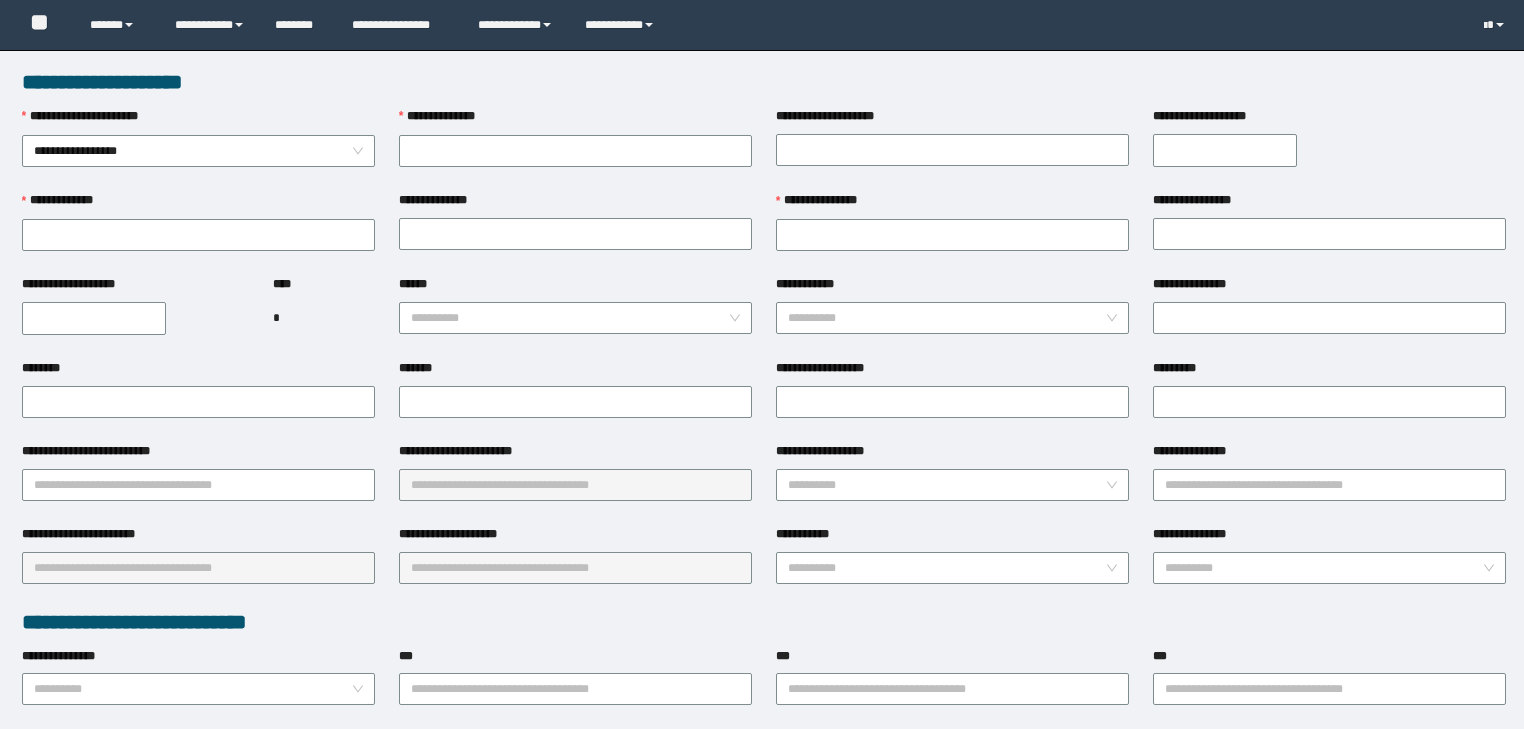scroll, scrollTop: 0, scrollLeft: 0, axis: both 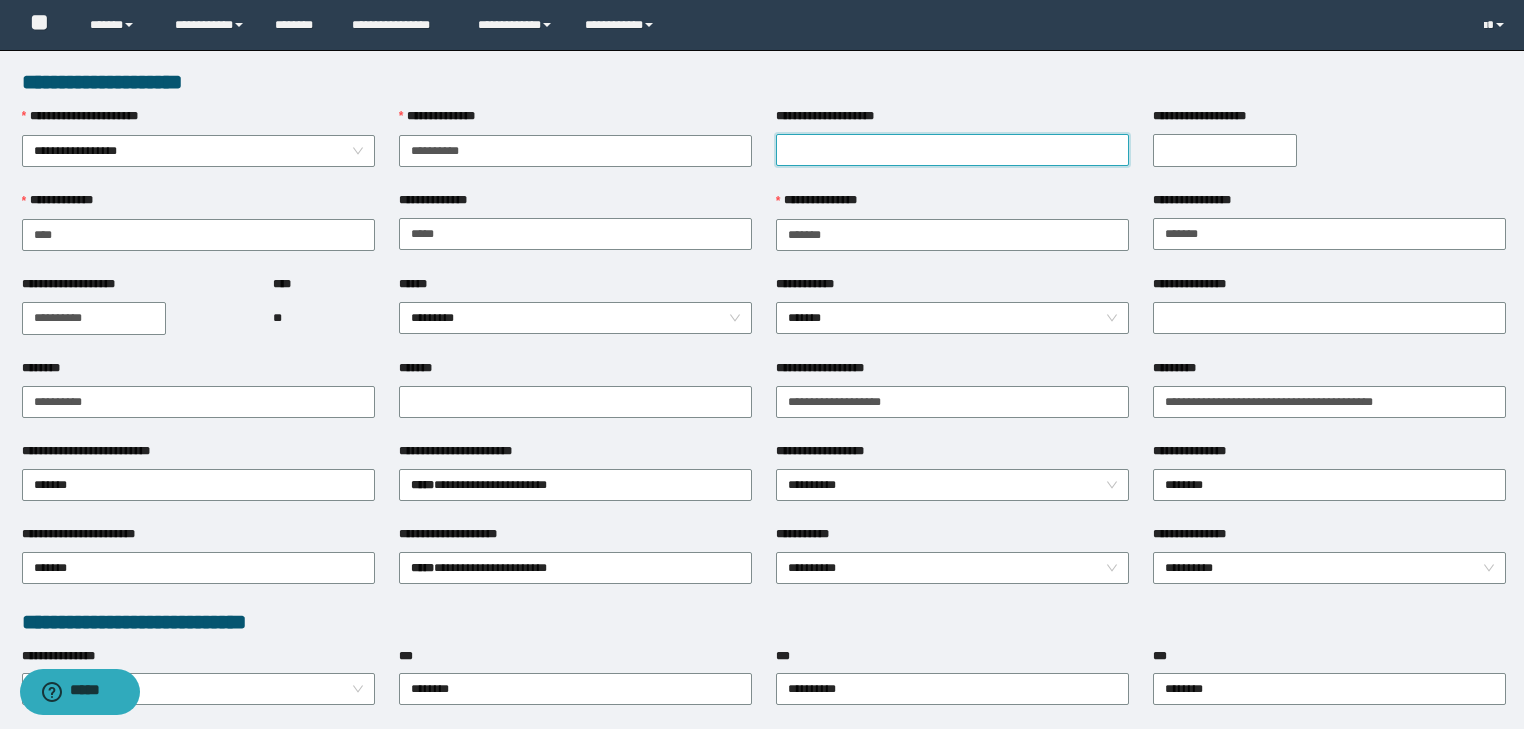 click on "**********" at bounding box center (952, 150) 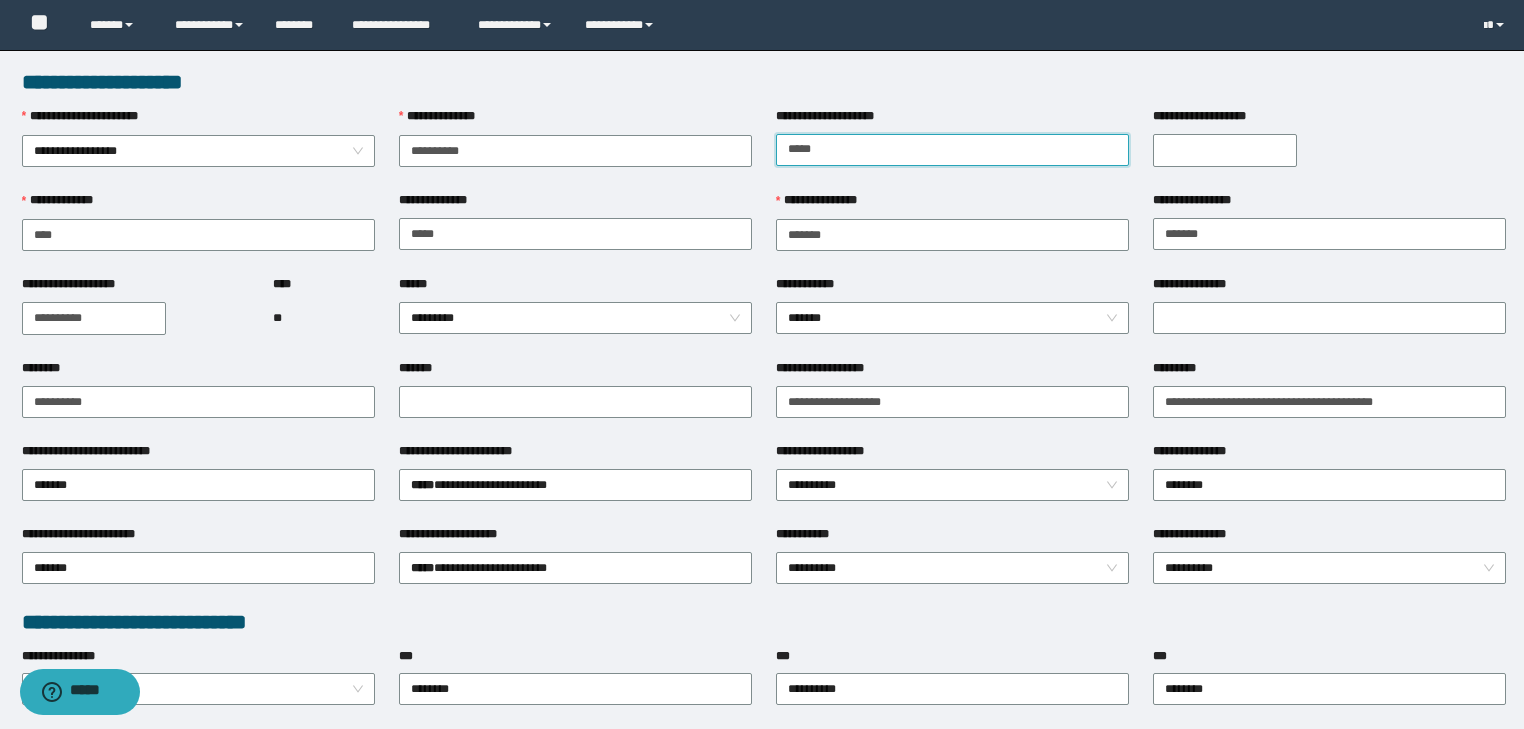 type on "**********" 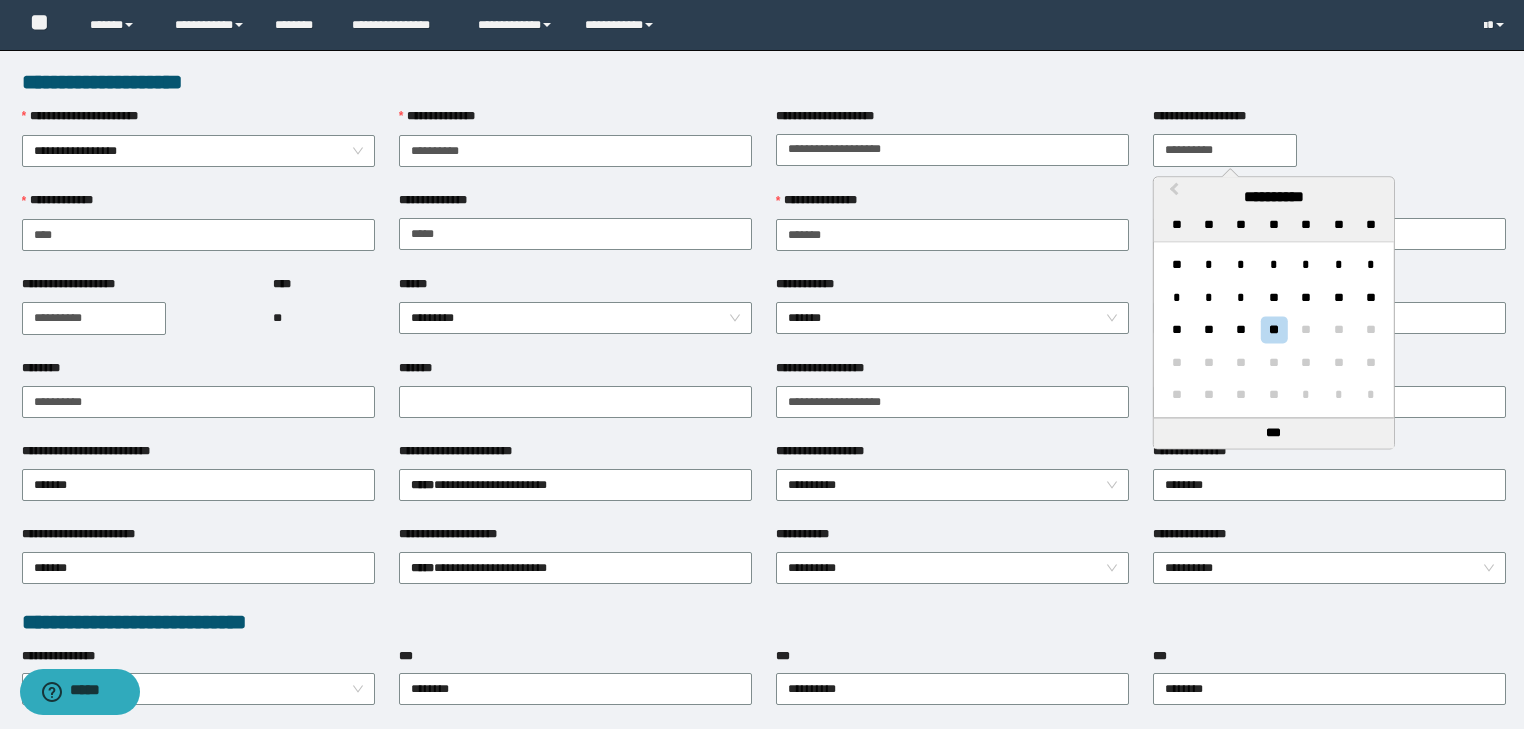 click on "**********" at bounding box center (1225, 150) 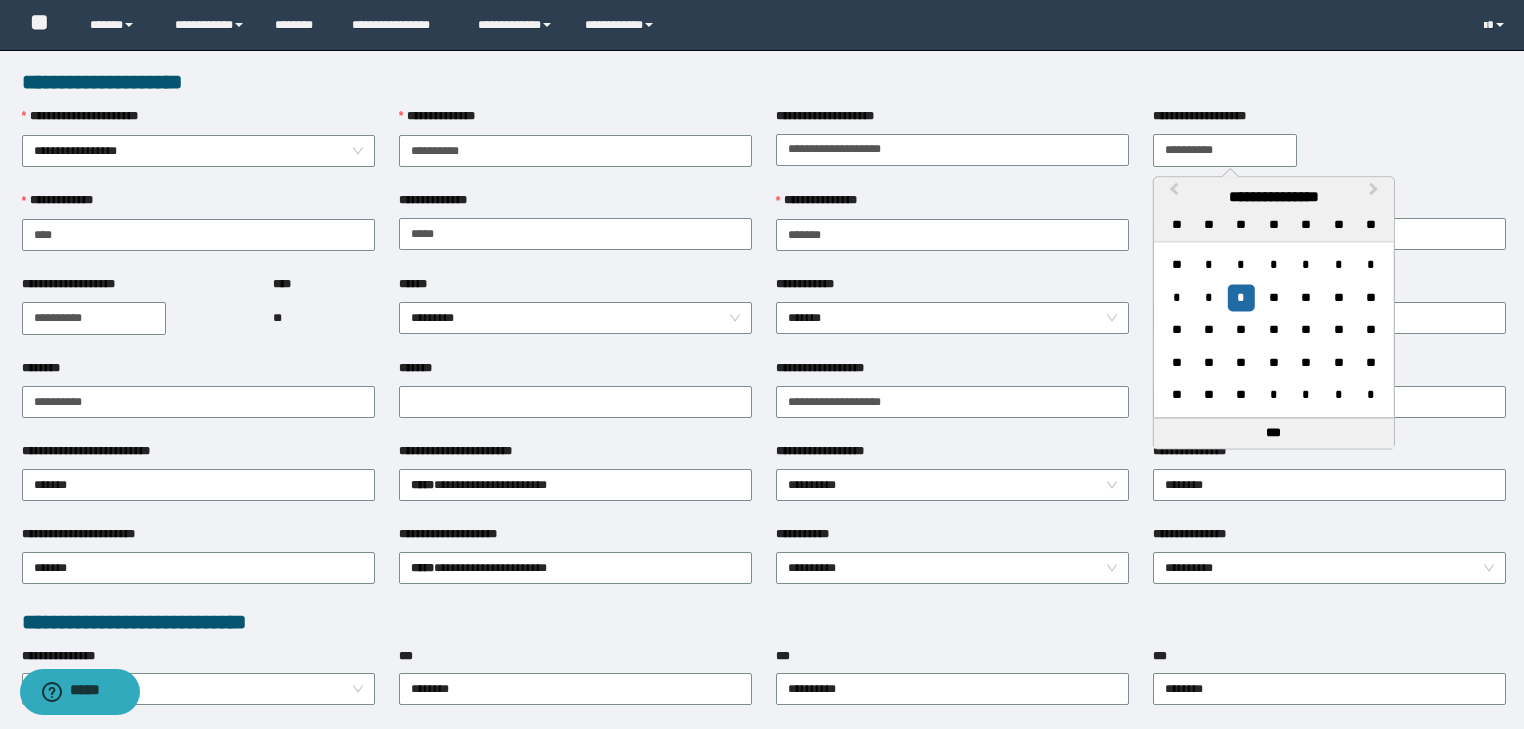 type on "**********" 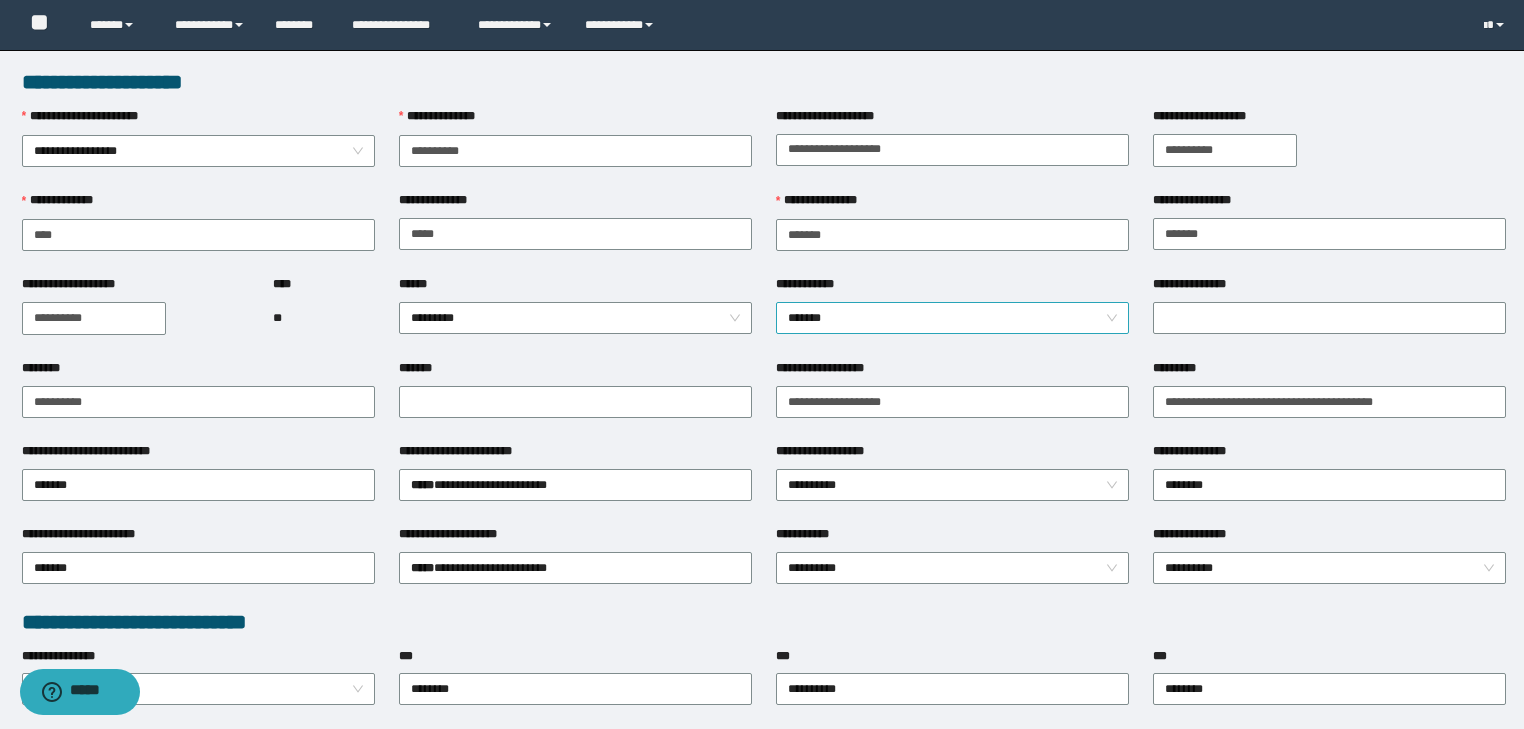 click on "*******" at bounding box center (953, 318) 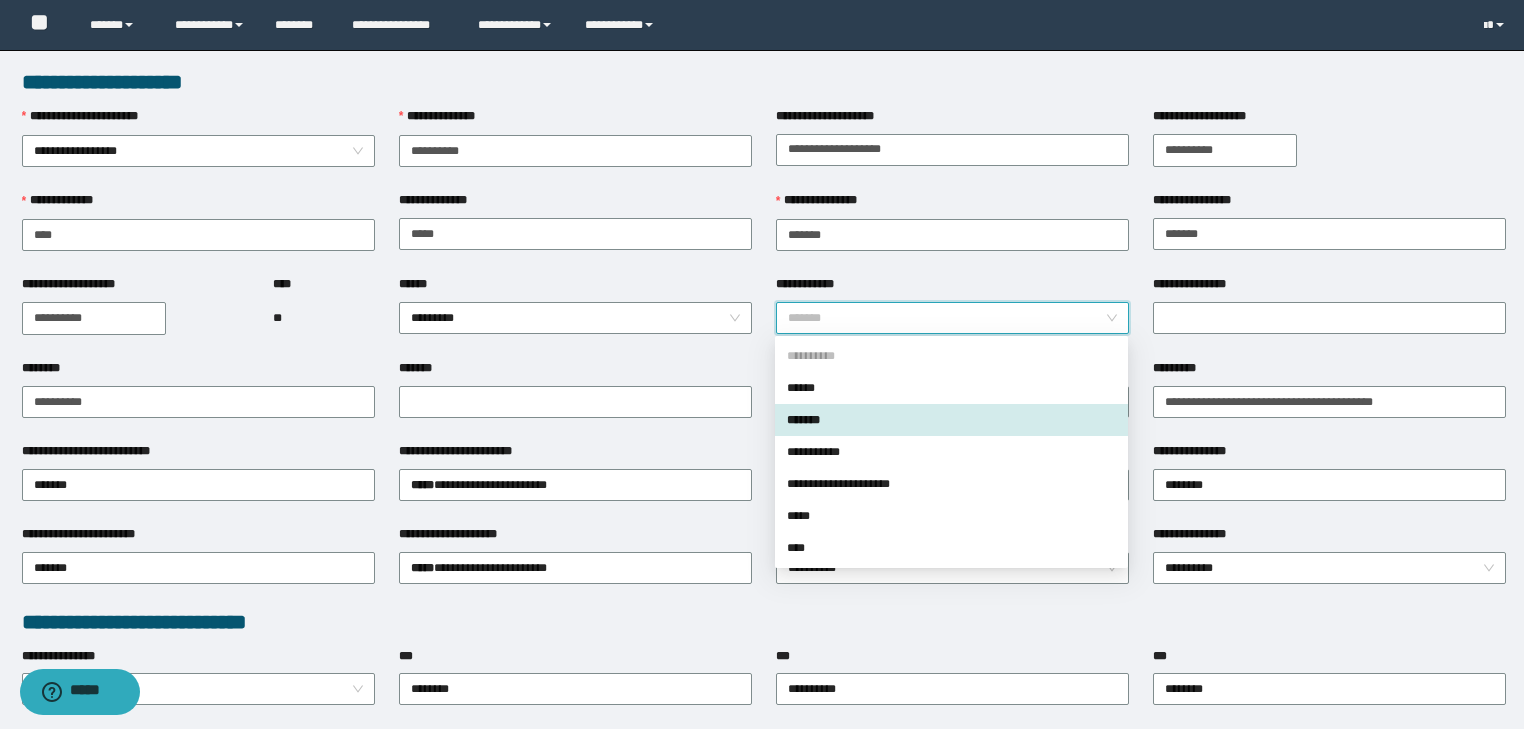 click on "*******" at bounding box center (951, 420) 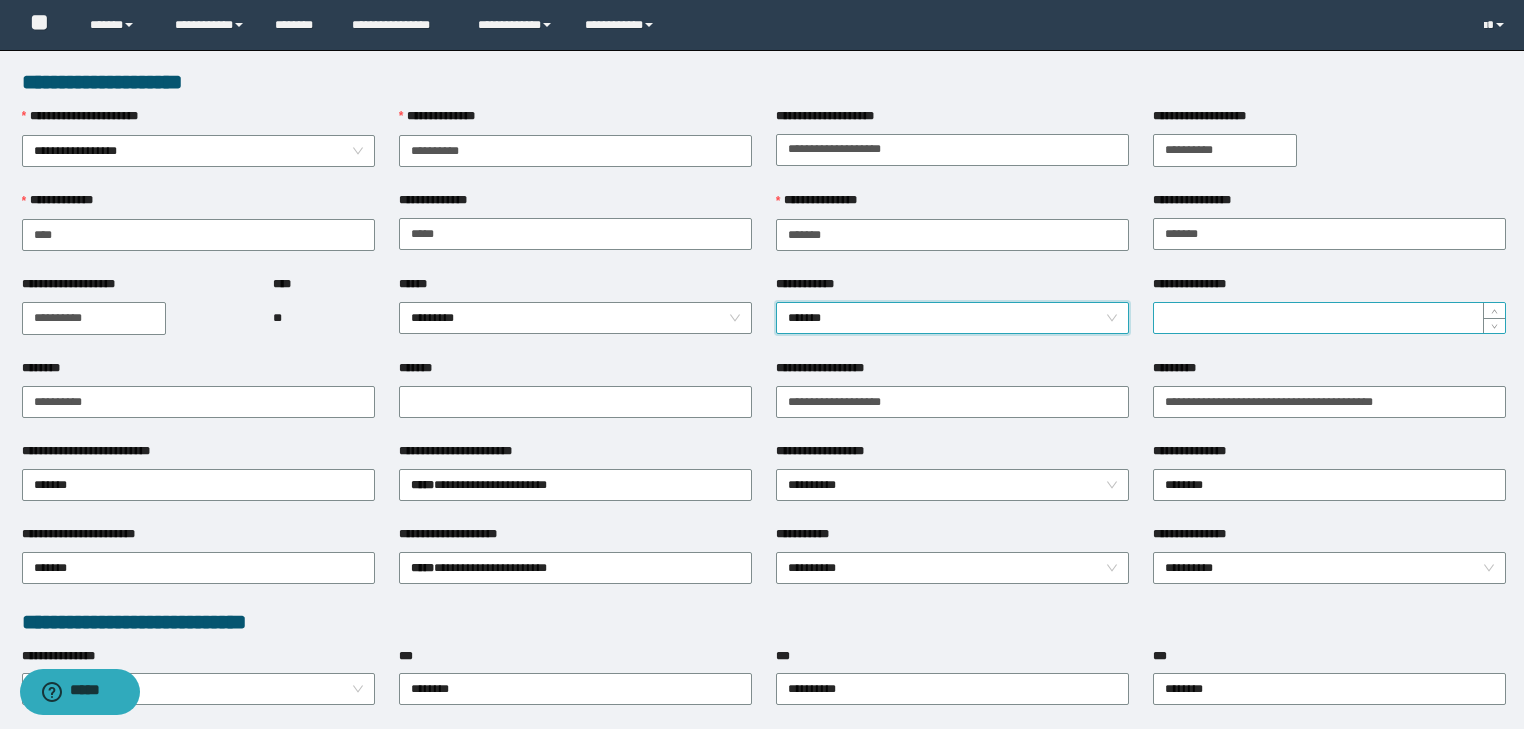 click on "**********" at bounding box center (1329, 318) 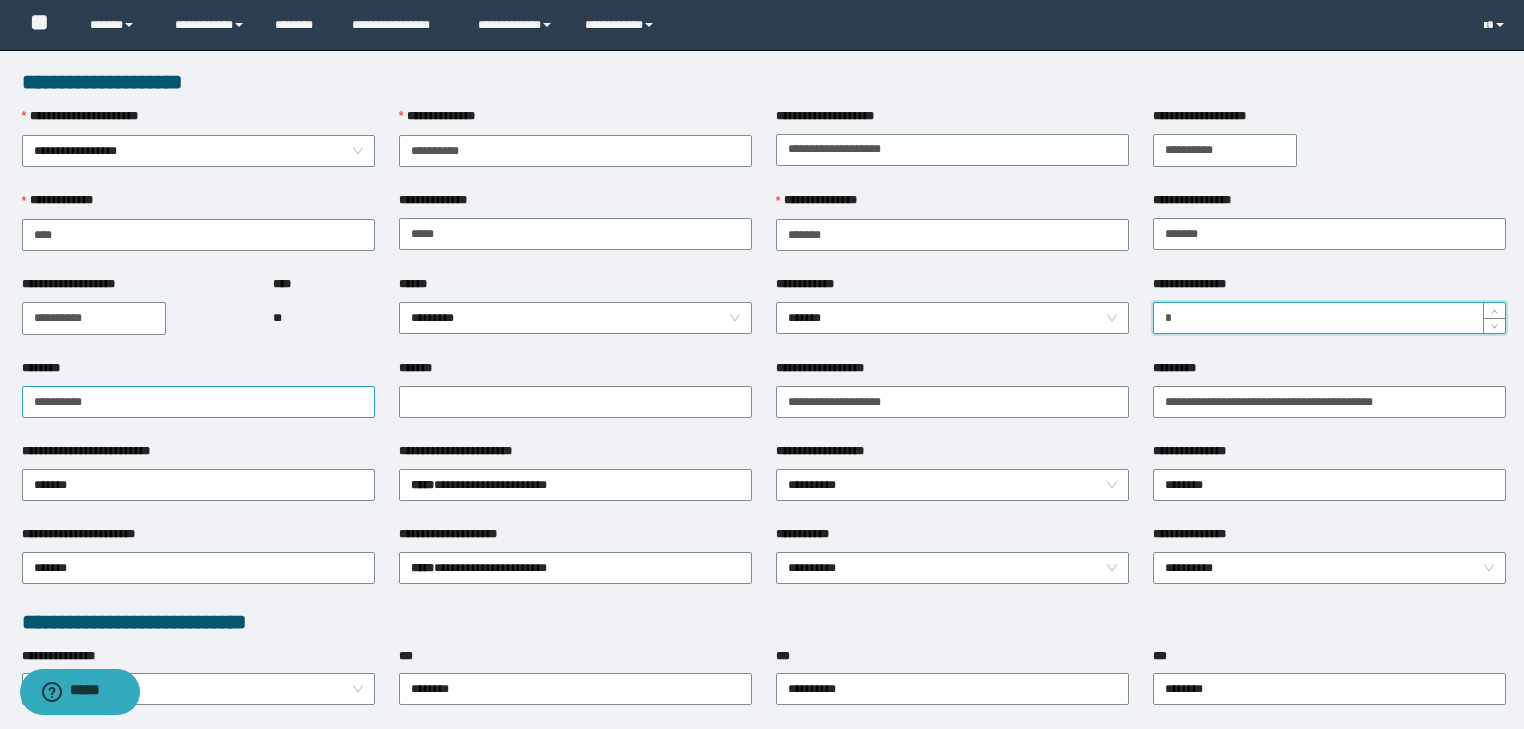 type on "*" 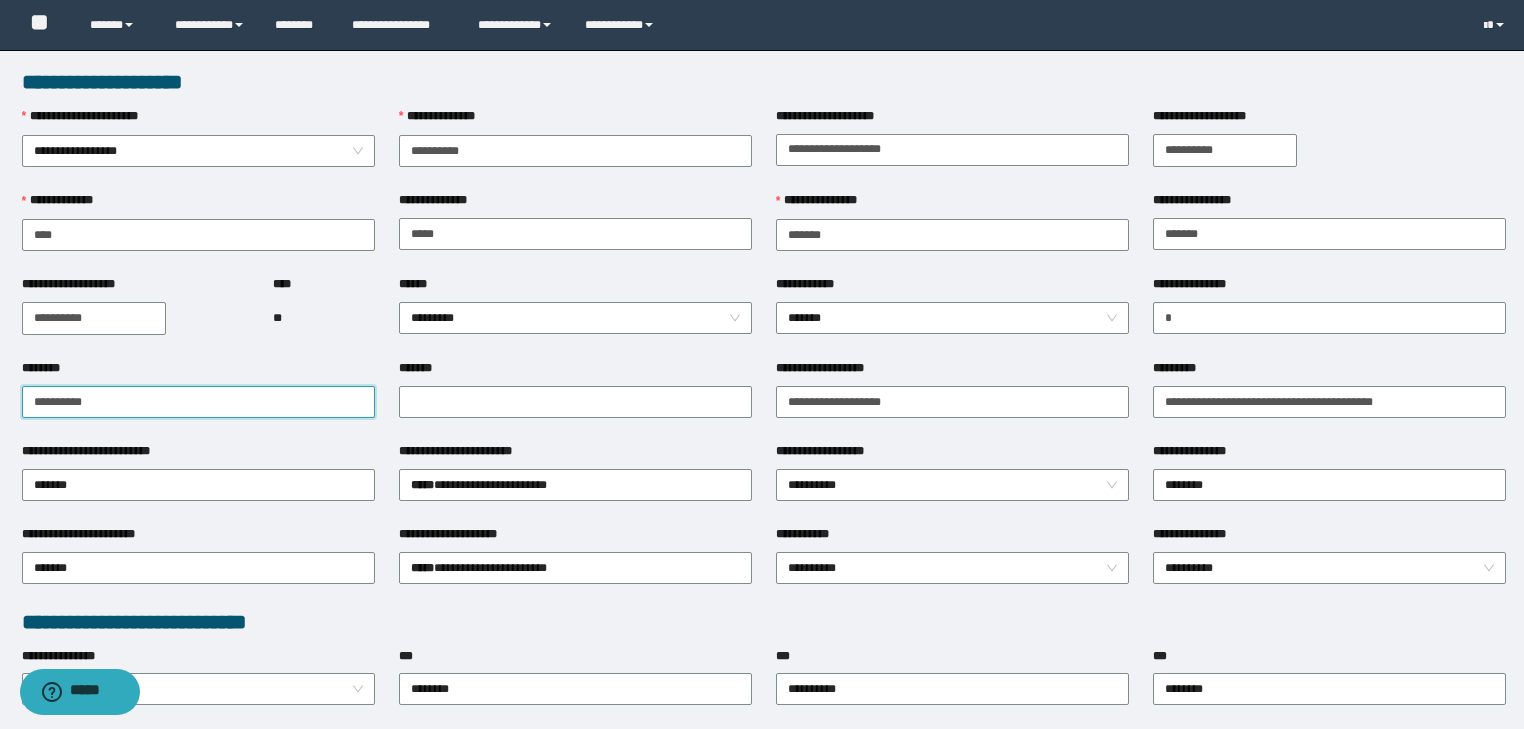 click on "********" at bounding box center (198, 402) 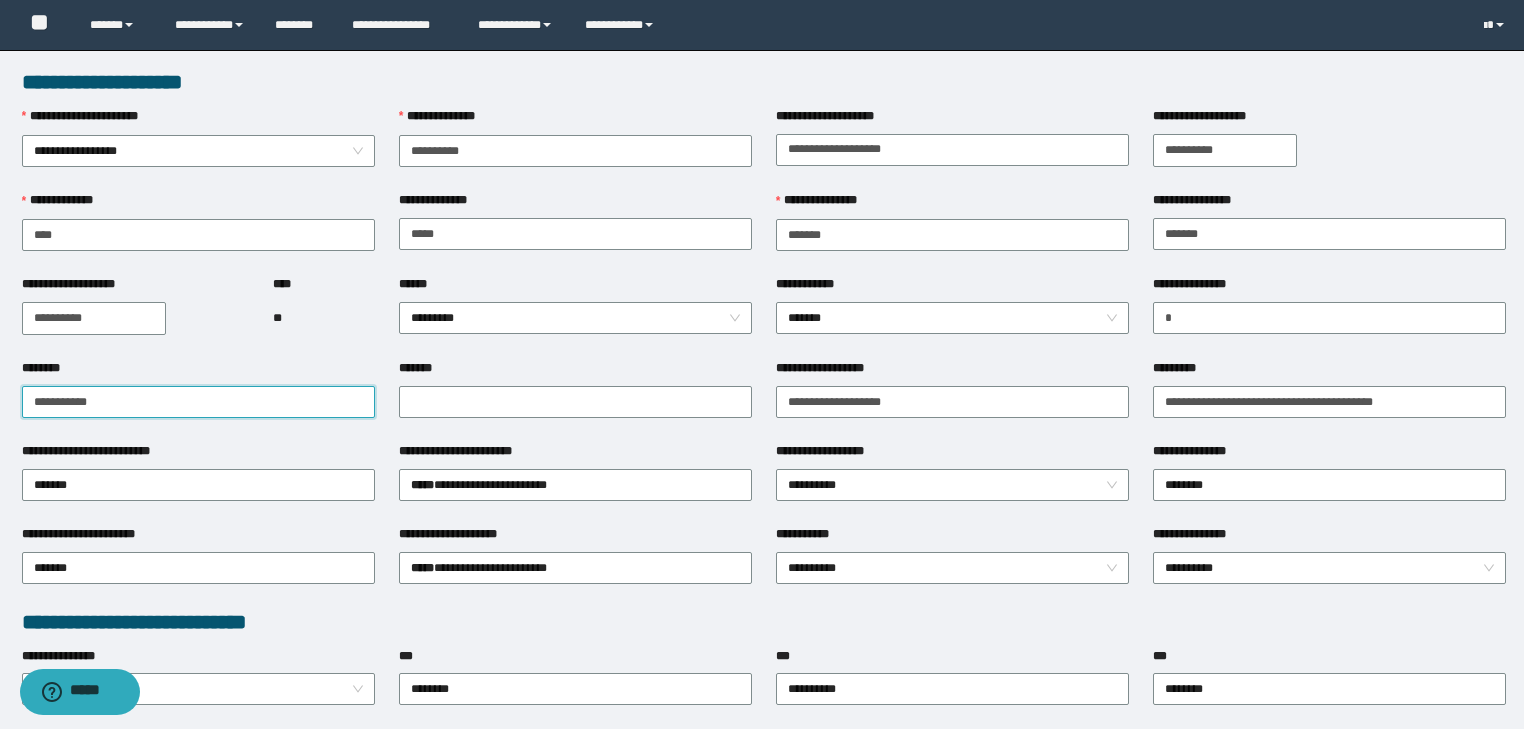 drag, startPoint x: 107, startPoint y: 400, endPoint x: 0, endPoint y: 400, distance: 107 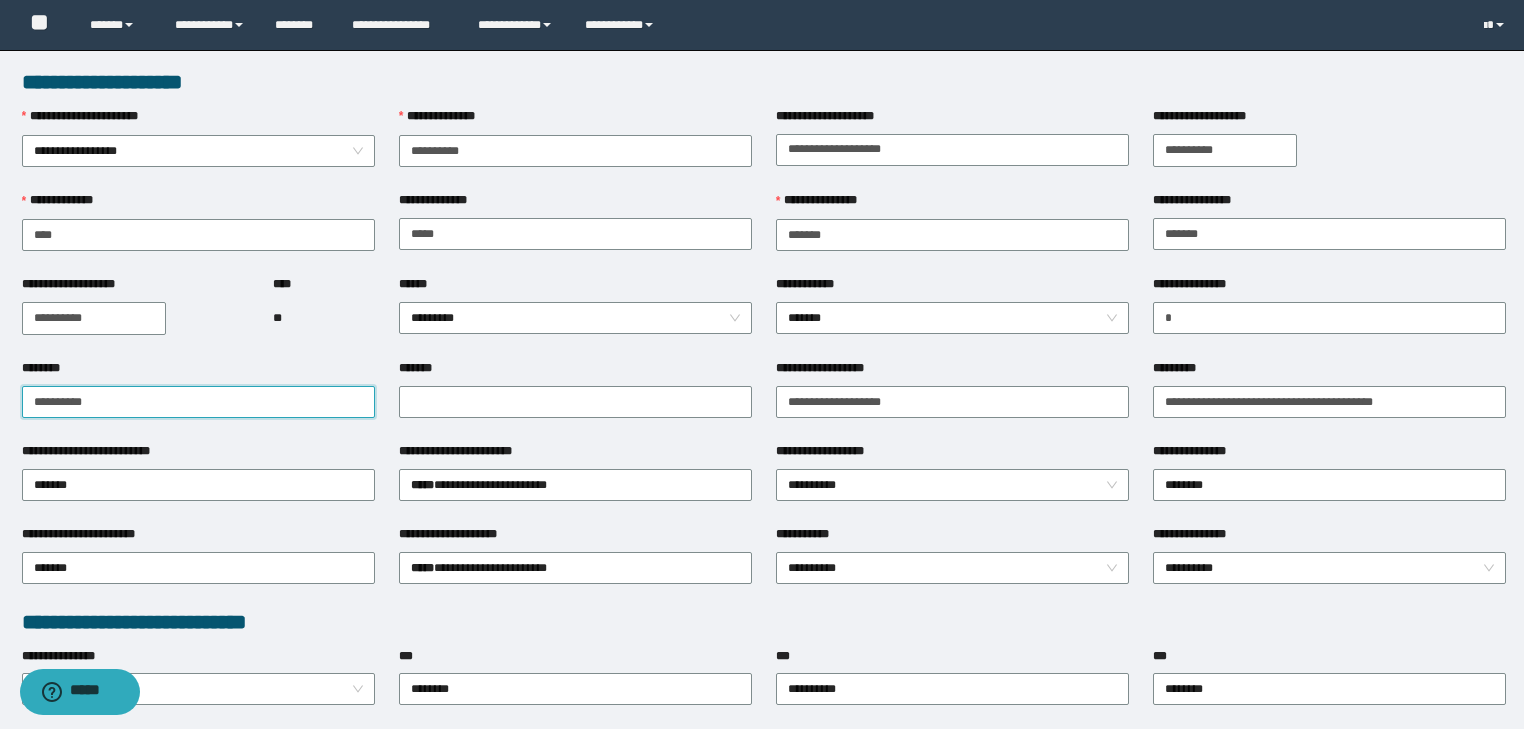 drag, startPoint x: 106, startPoint y: 397, endPoint x: 0, endPoint y: 423, distance: 109.14211 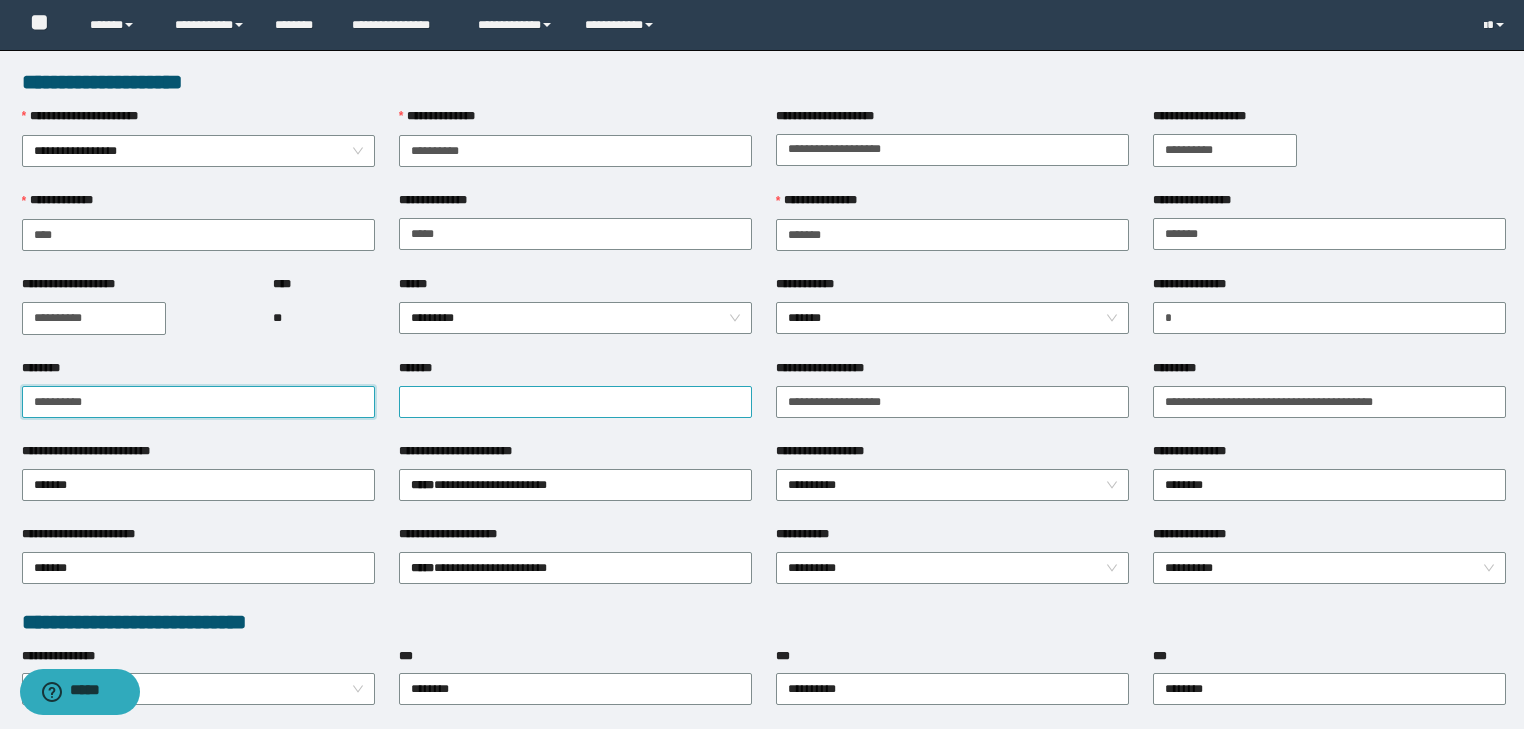 type on "**********" 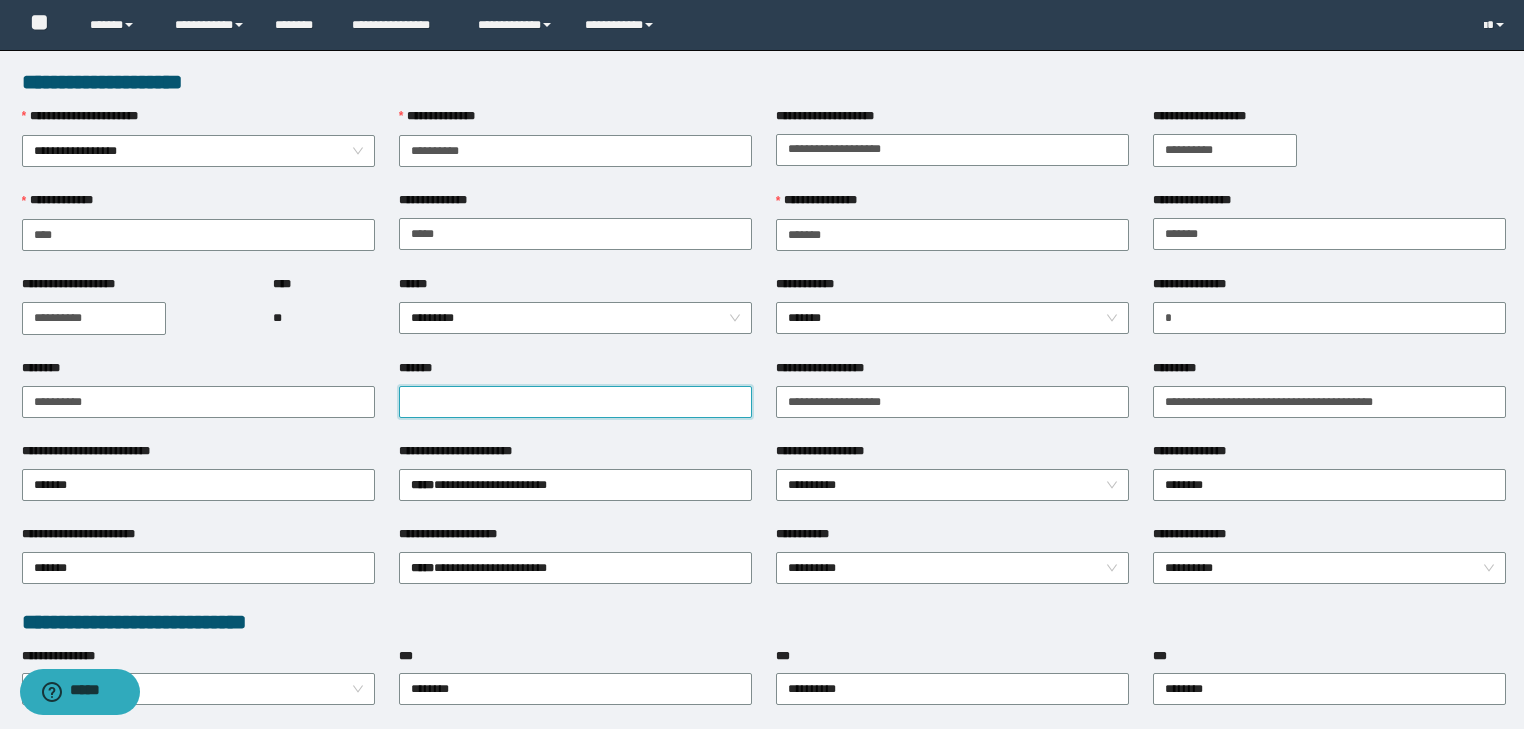 click on "*******" at bounding box center [575, 402] 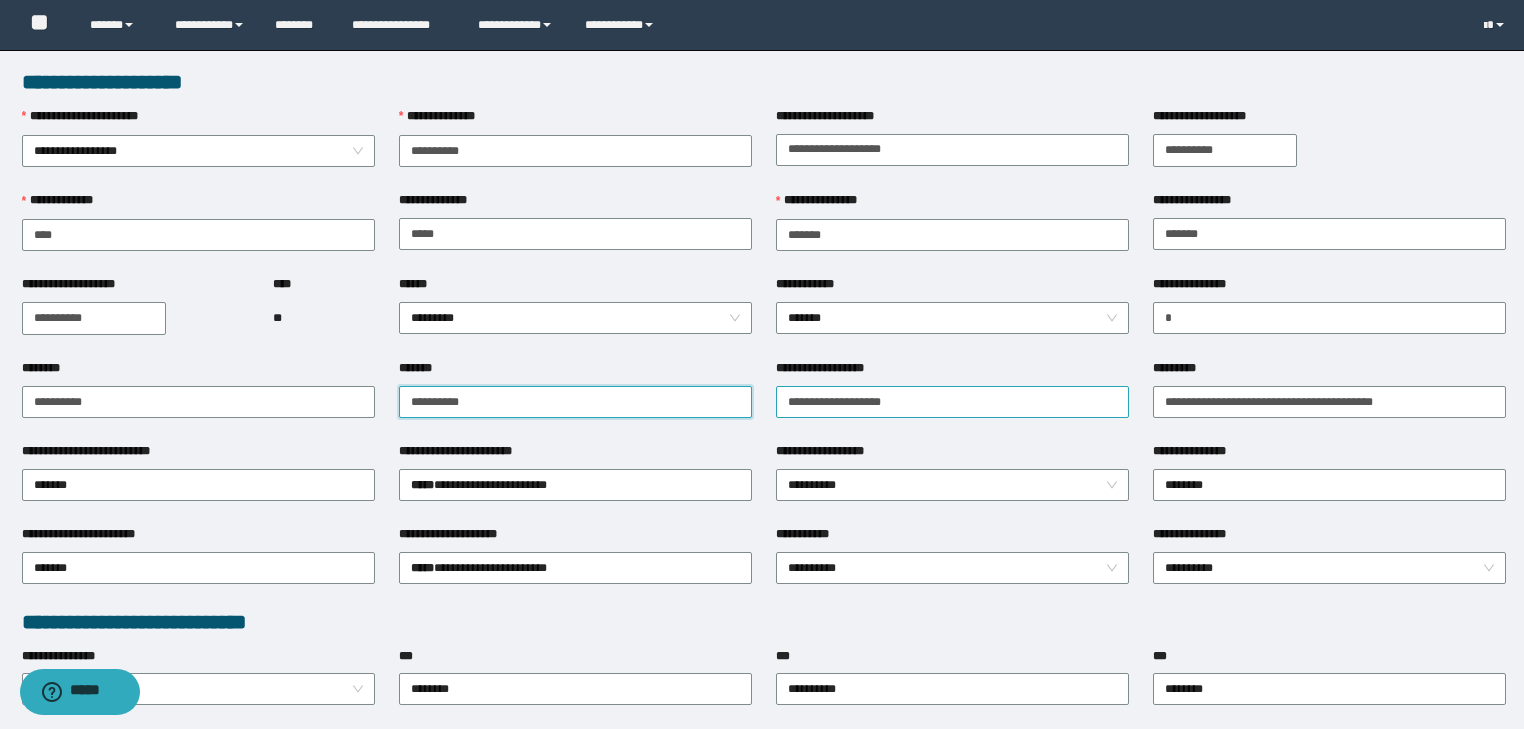 type on "**********" 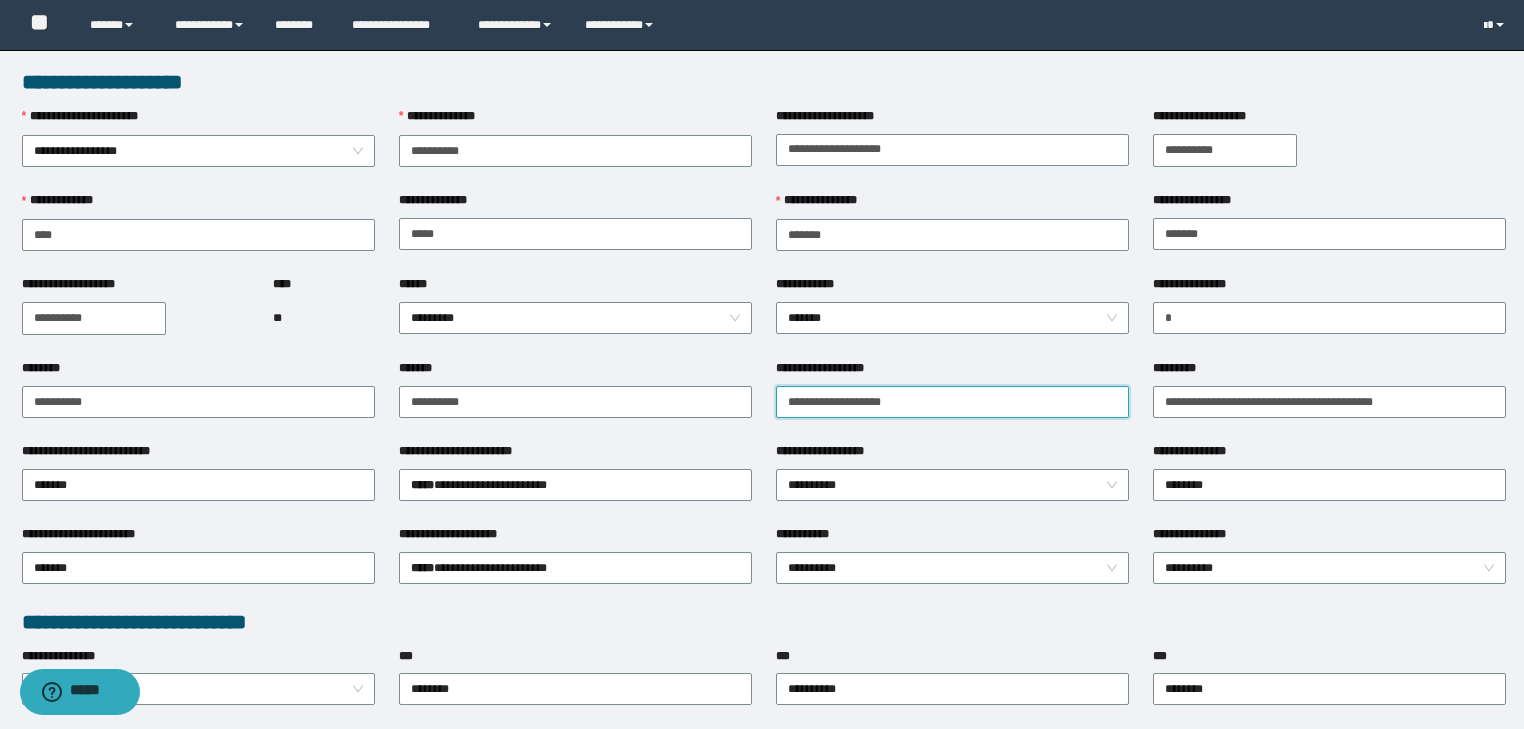 drag, startPoint x: 895, startPoint y: 397, endPoint x: 673, endPoint y: 416, distance: 222.81158 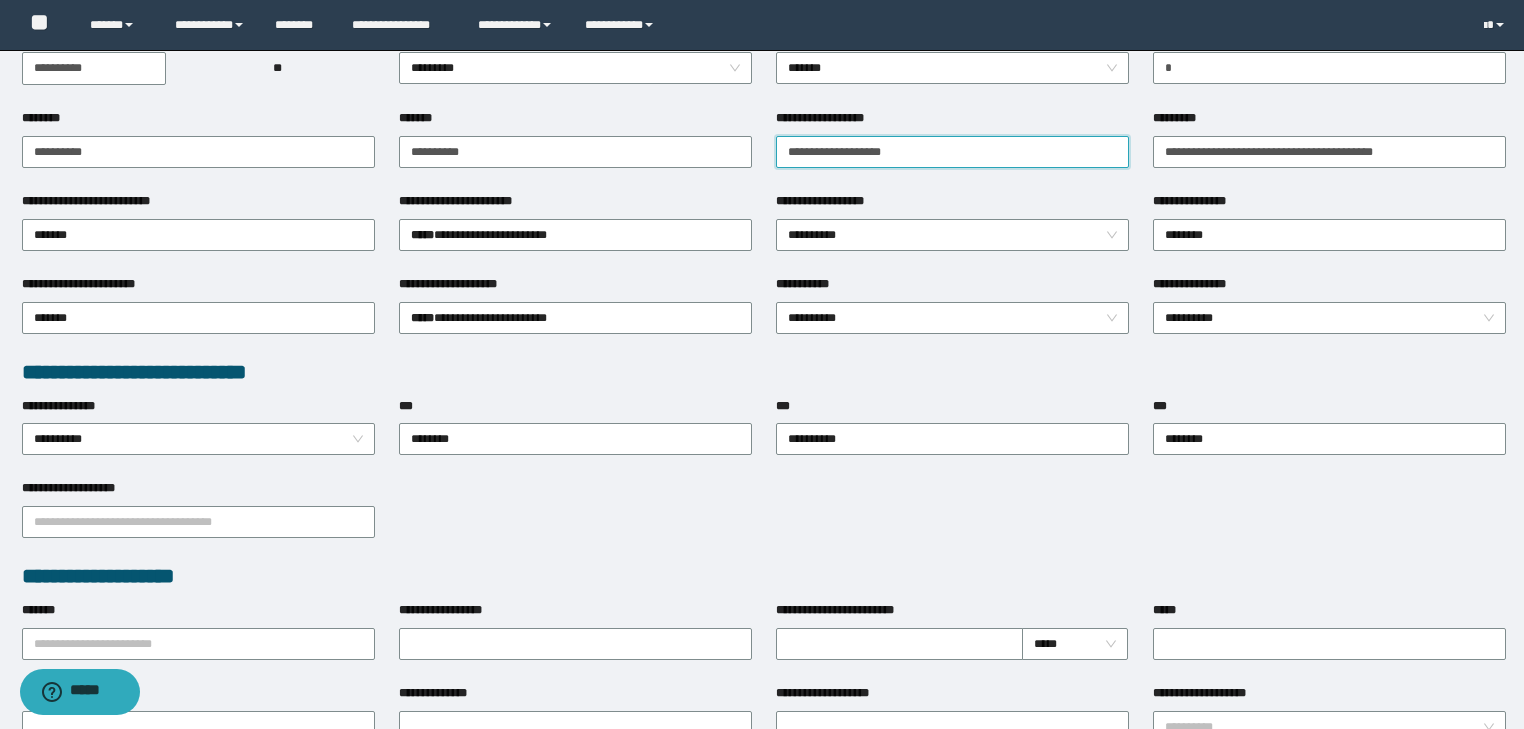 scroll, scrollTop: 400, scrollLeft: 0, axis: vertical 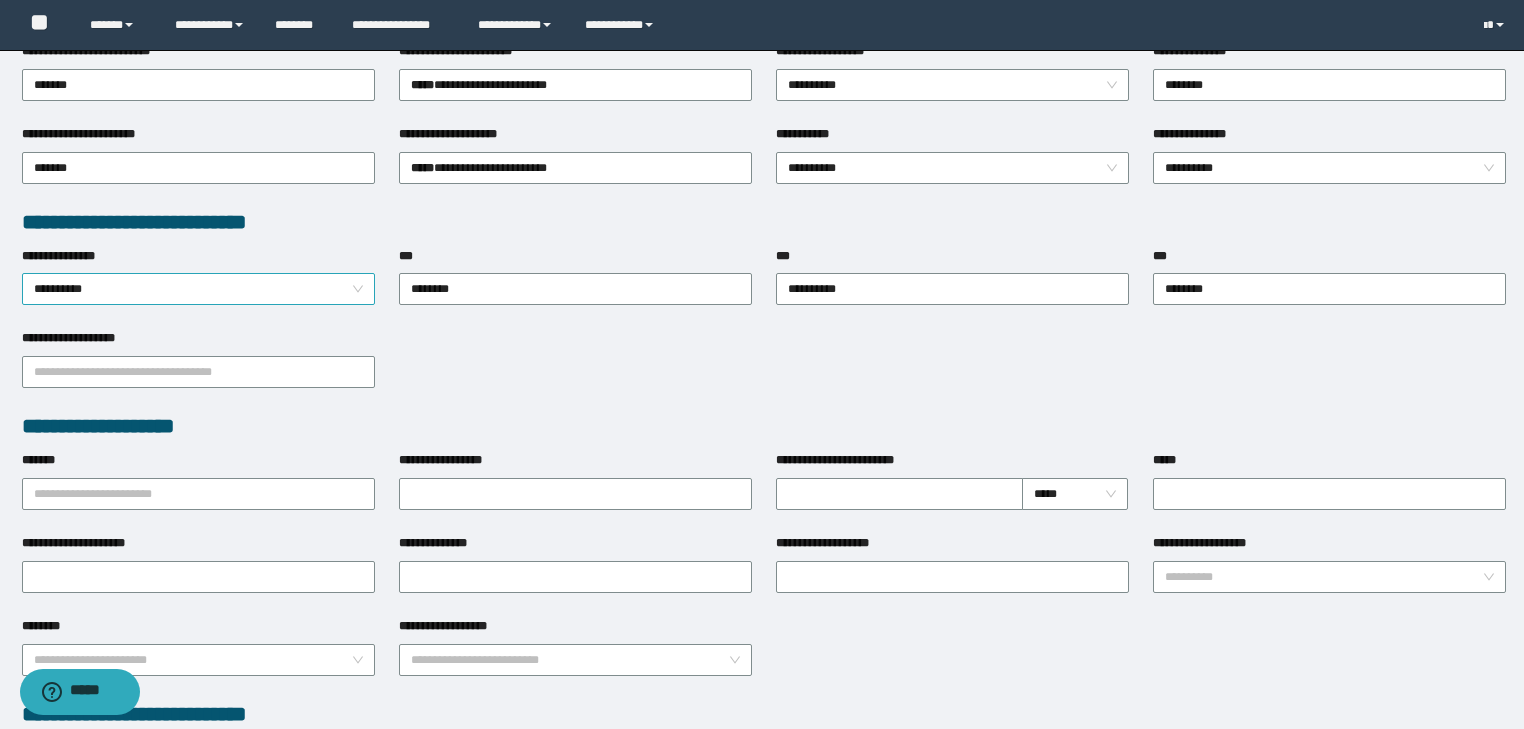 click on "**********" at bounding box center (199, 289) 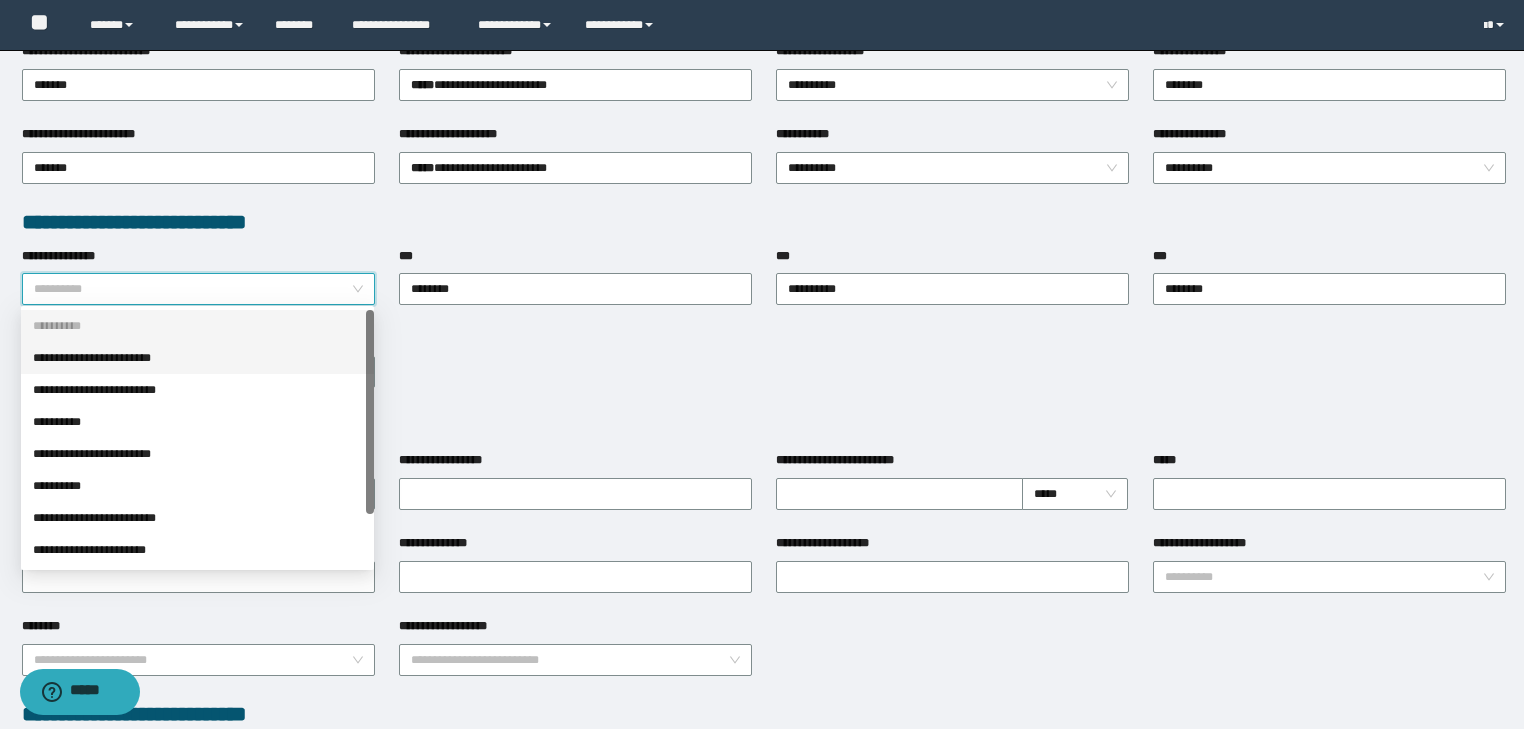 click on "**********" at bounding box center [197, 358] 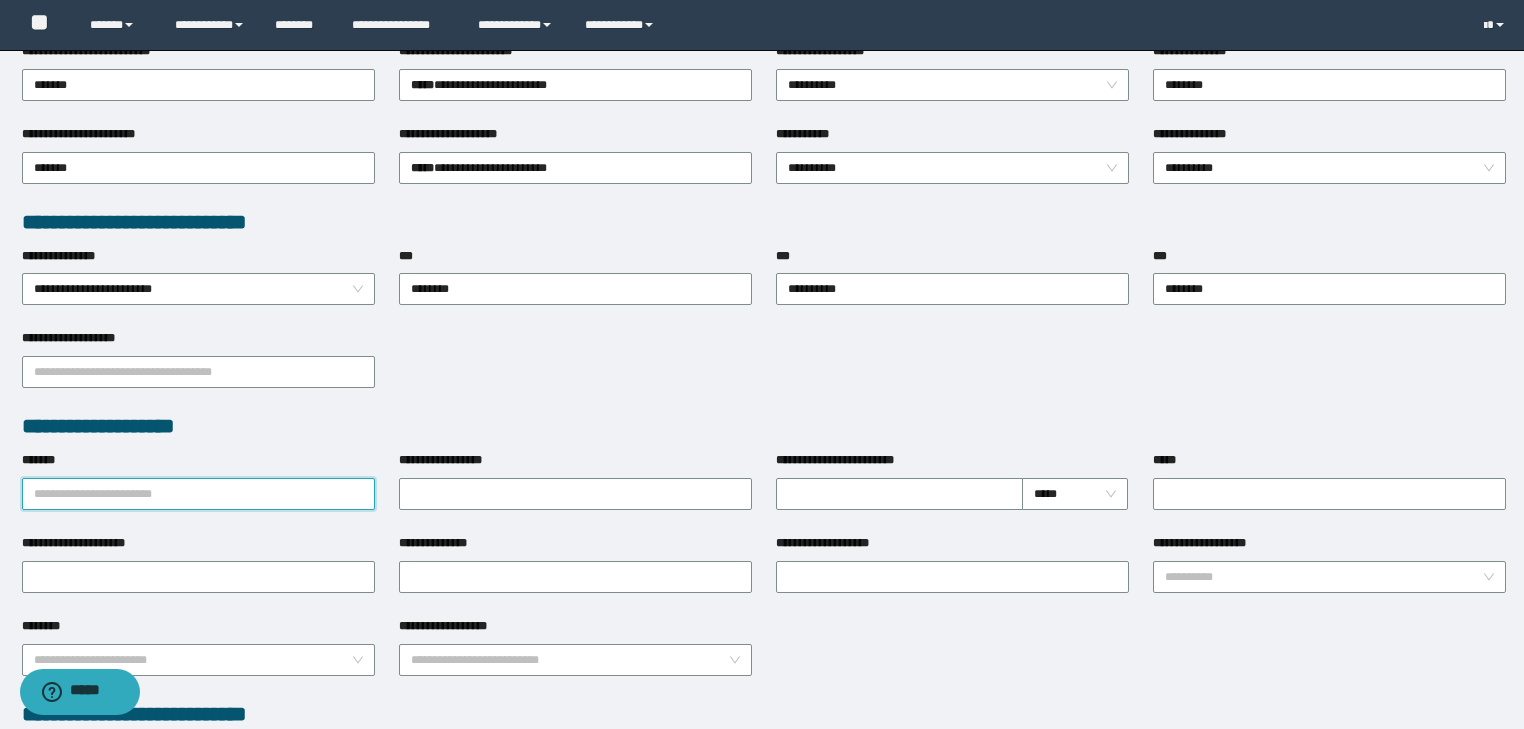 click on "*******" at bounding box center [198, 494] 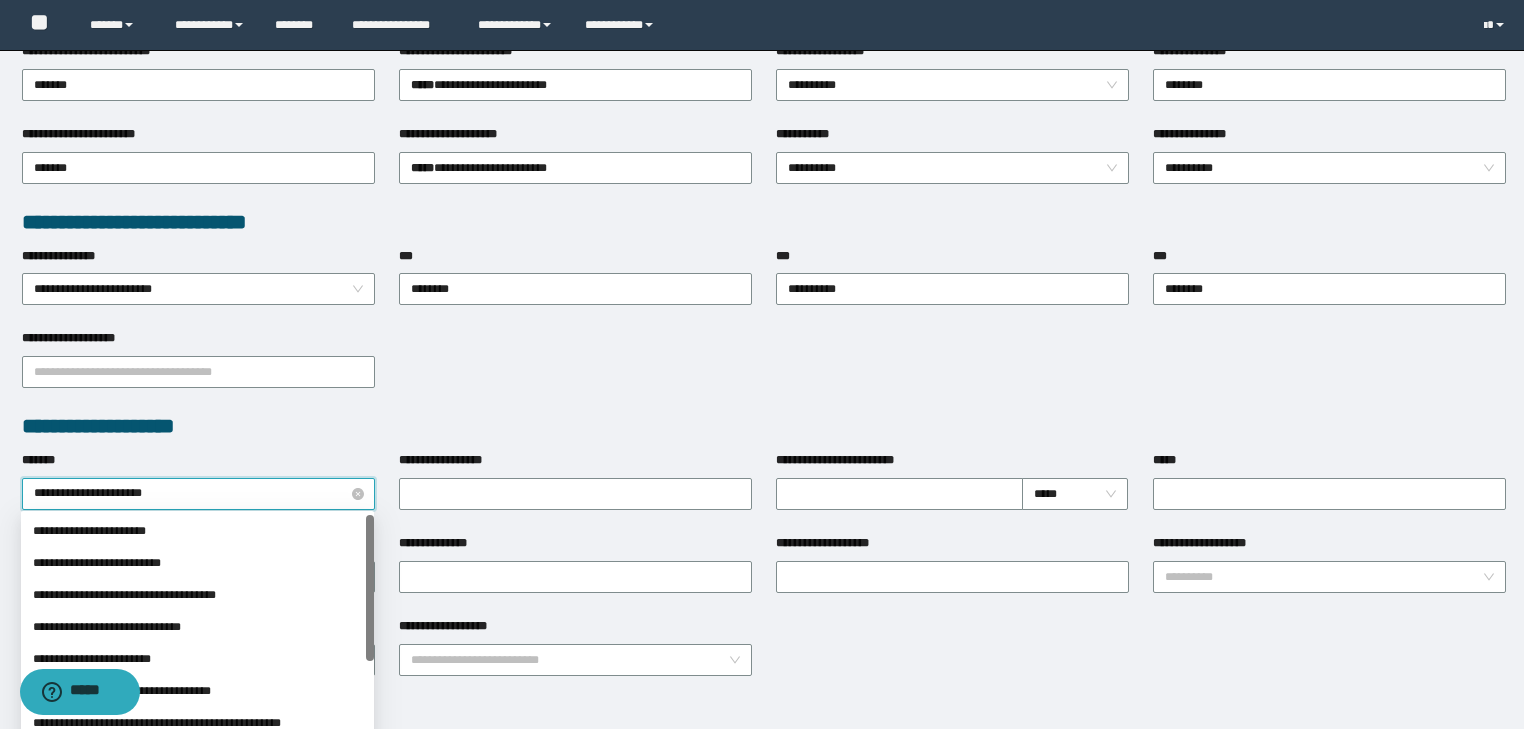 type on "**********" 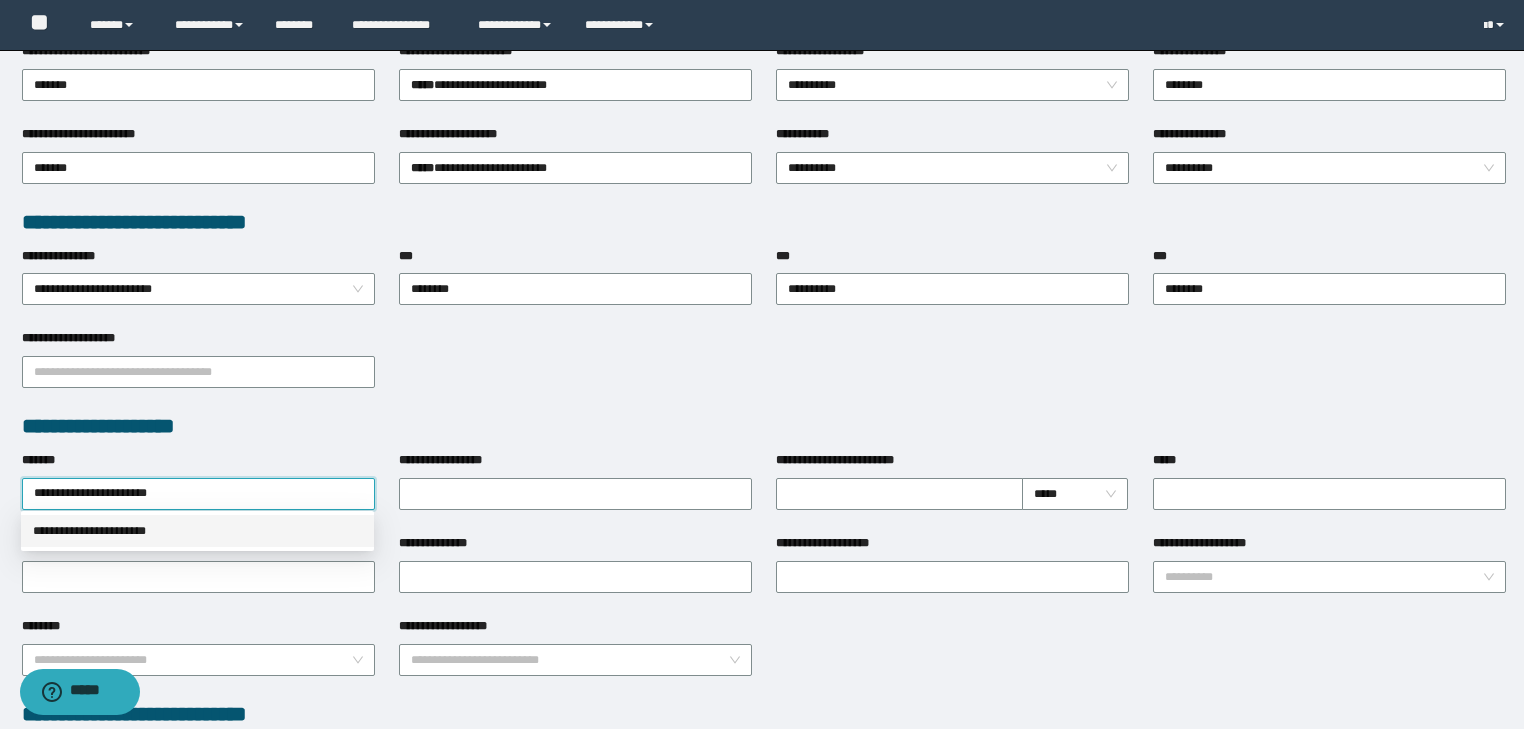 click on "**********" at bounding box center [197, 531] 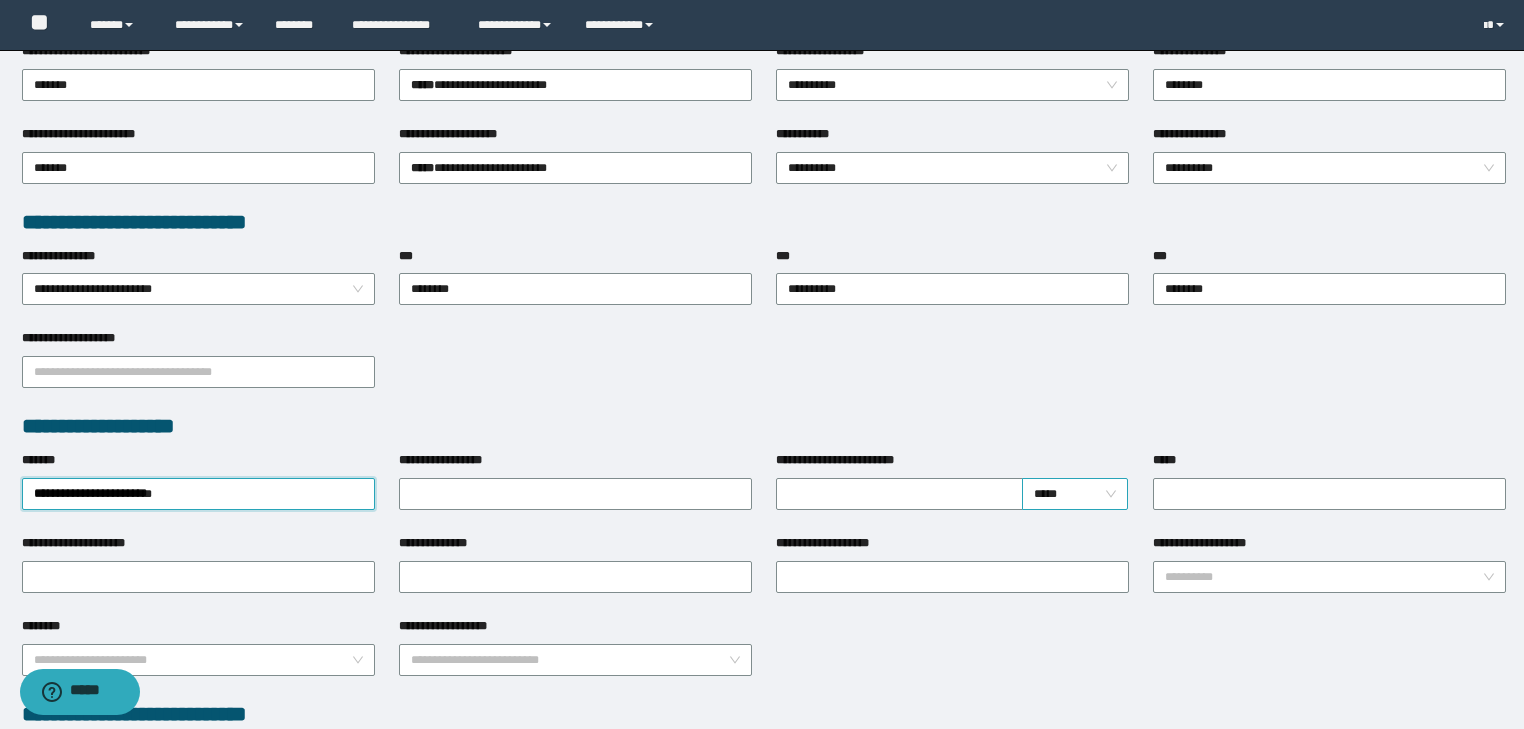 click on "*****" at bounding box center (1075, 494) 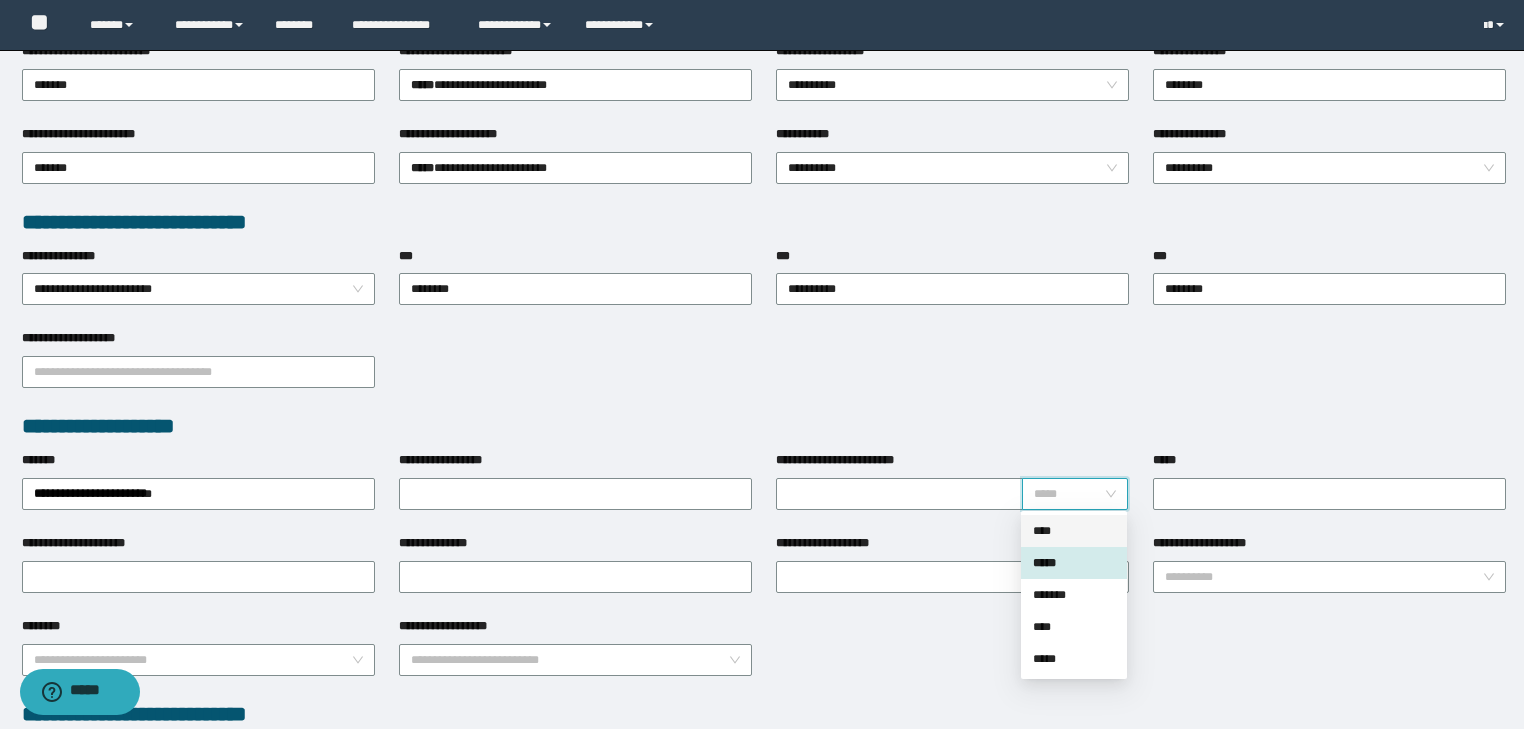 click on "****" at bounding box center [1074, 531] 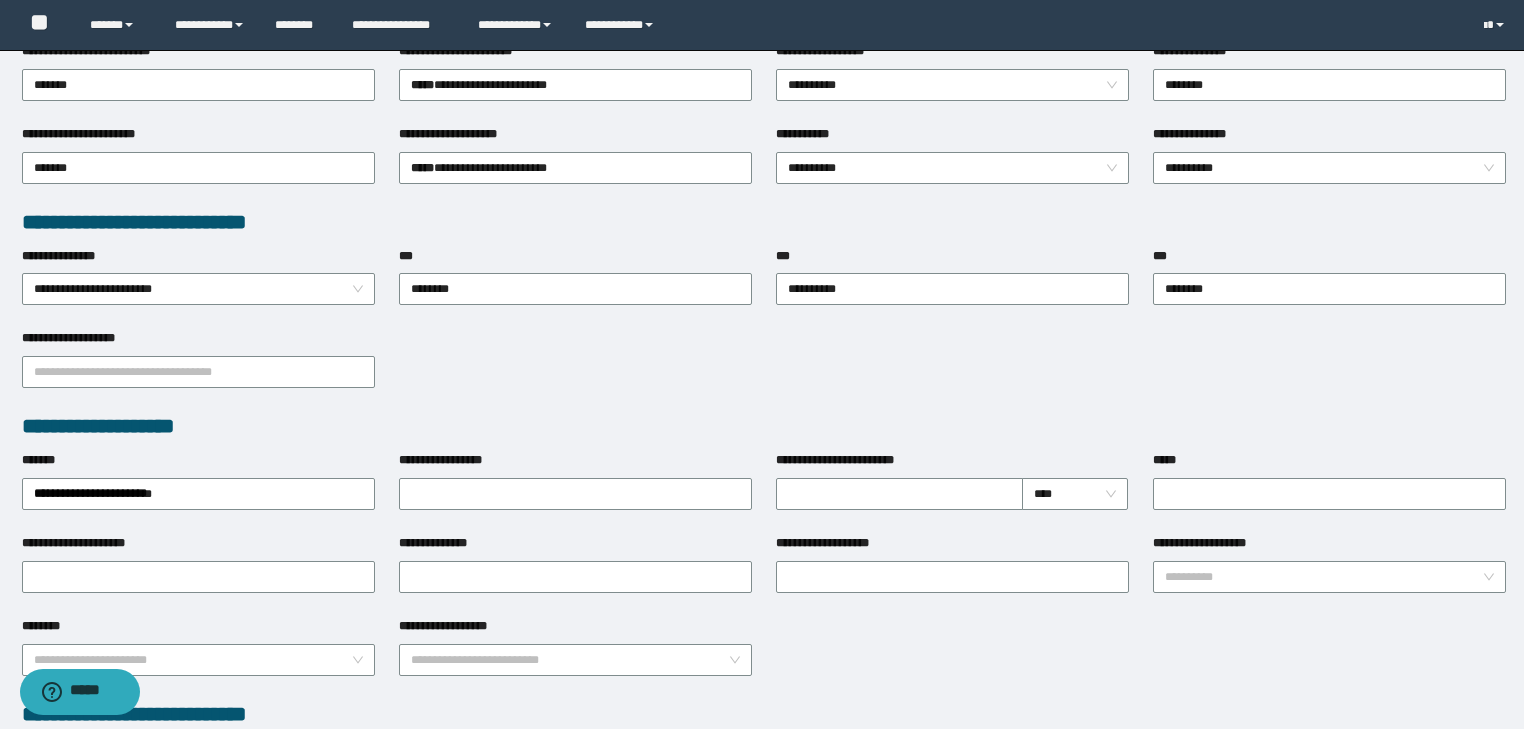 click on "**********" at bounding box center (952, 492) 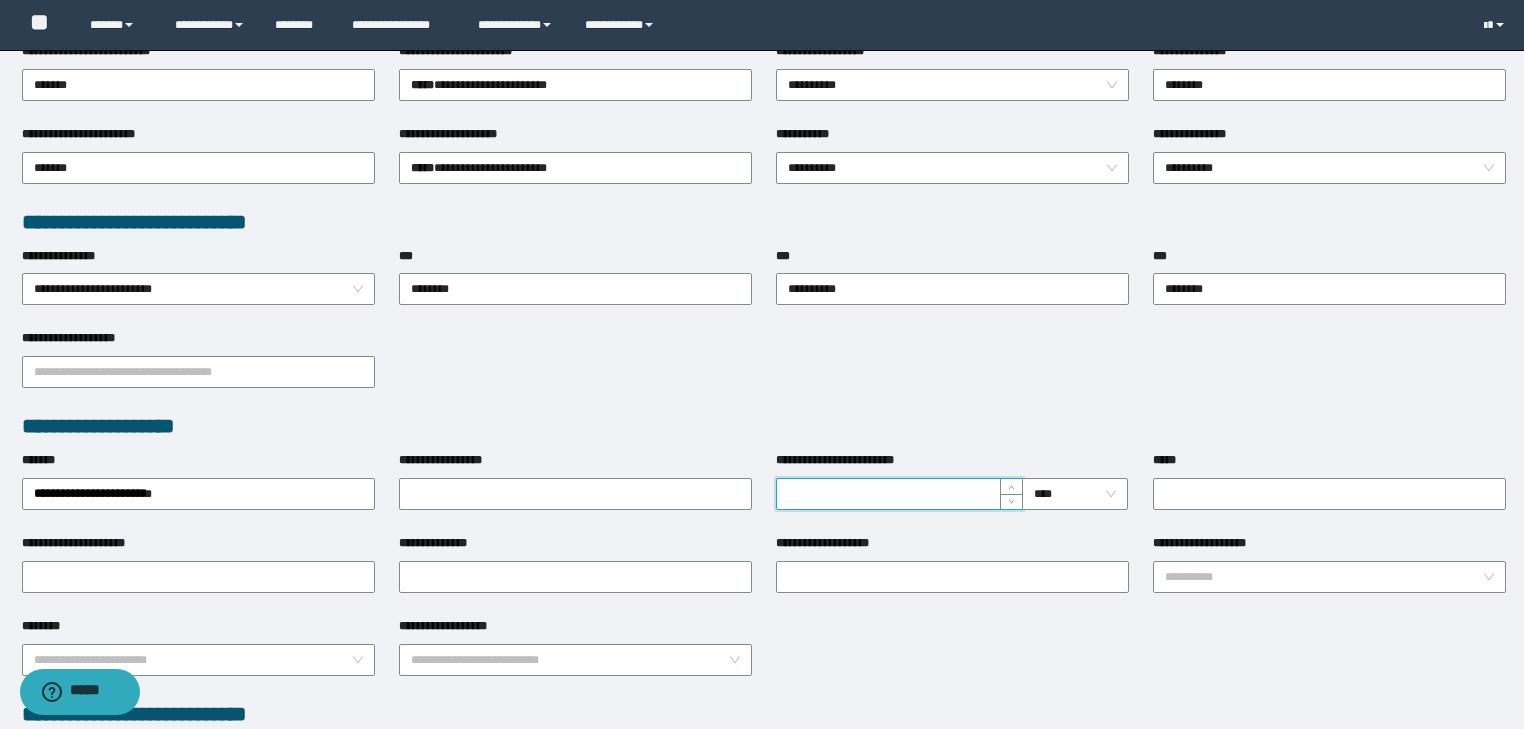 click on "**********" at bounding box center [899, 494] 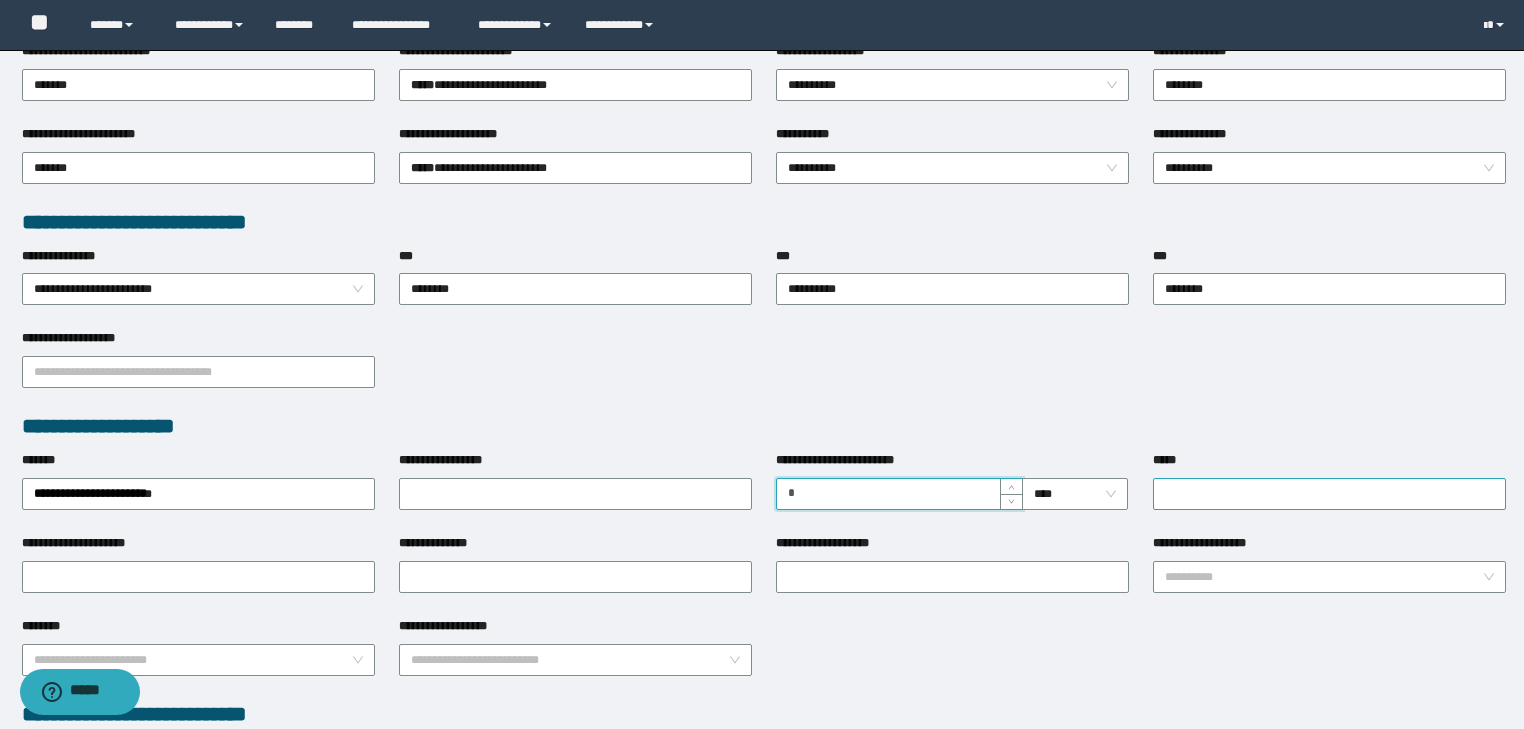 type on "*" 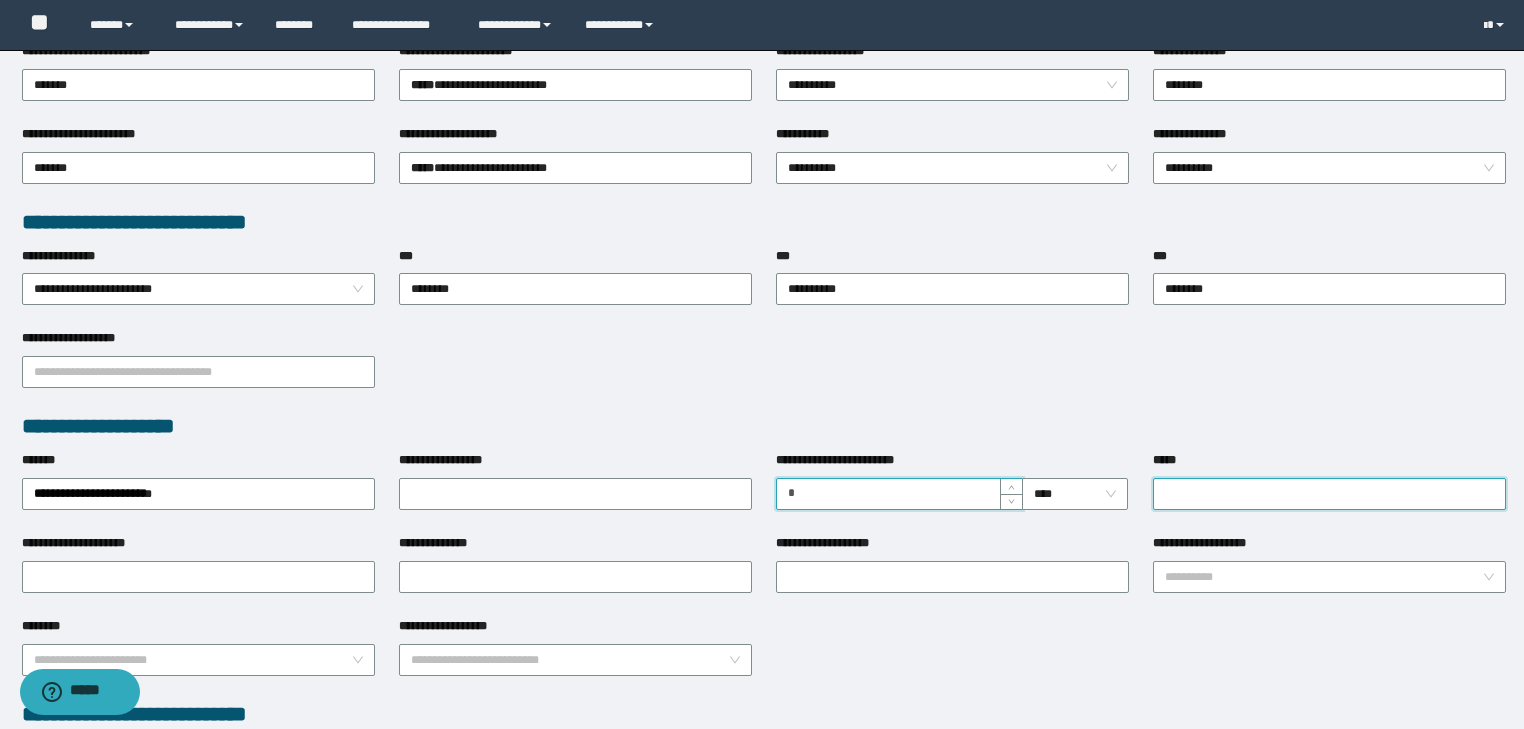 click on "*****" at bounding box center [1329, 494] 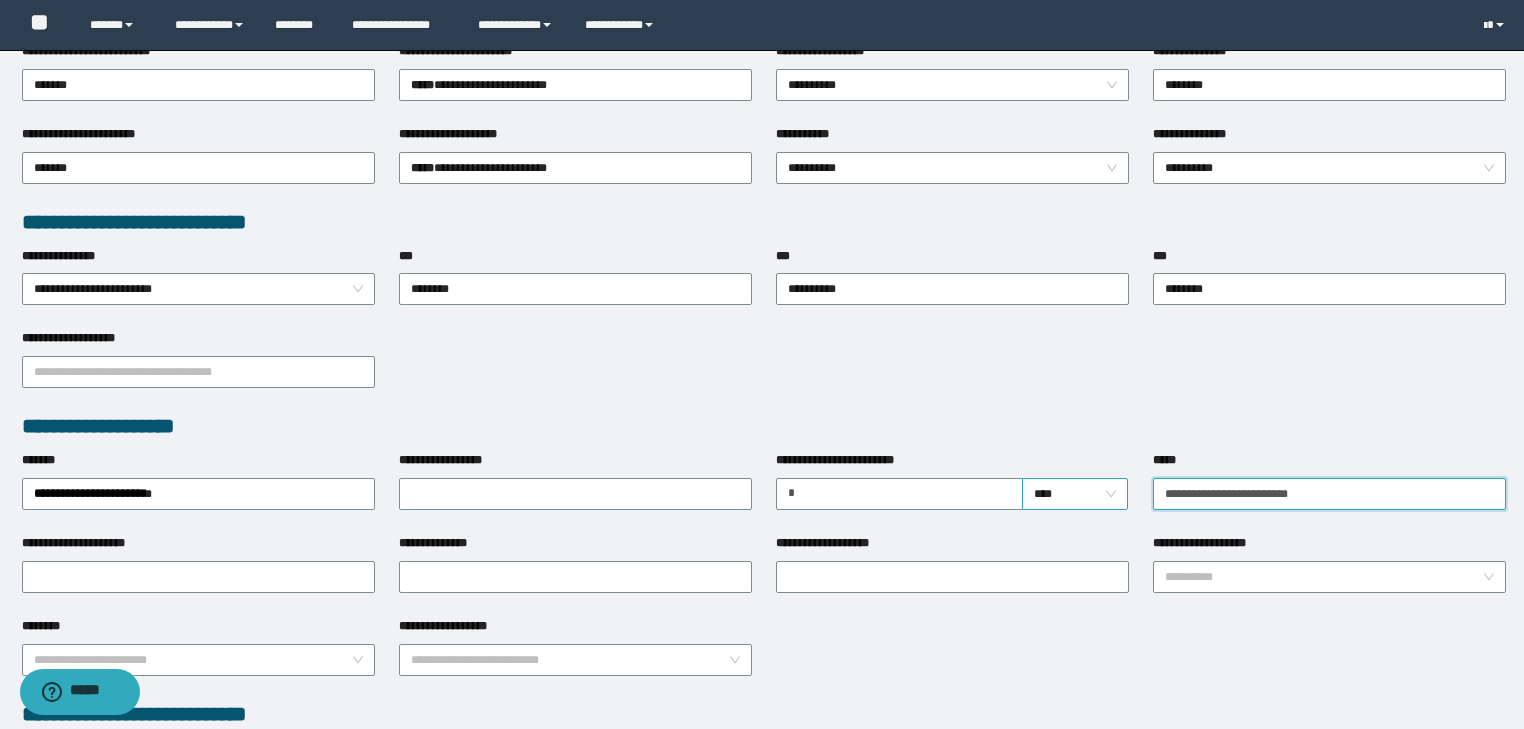 drag, startPoint x: 1317, startPoint y: 490, endPoint x: 1066, endPoint y: 500, distance: 251.19913 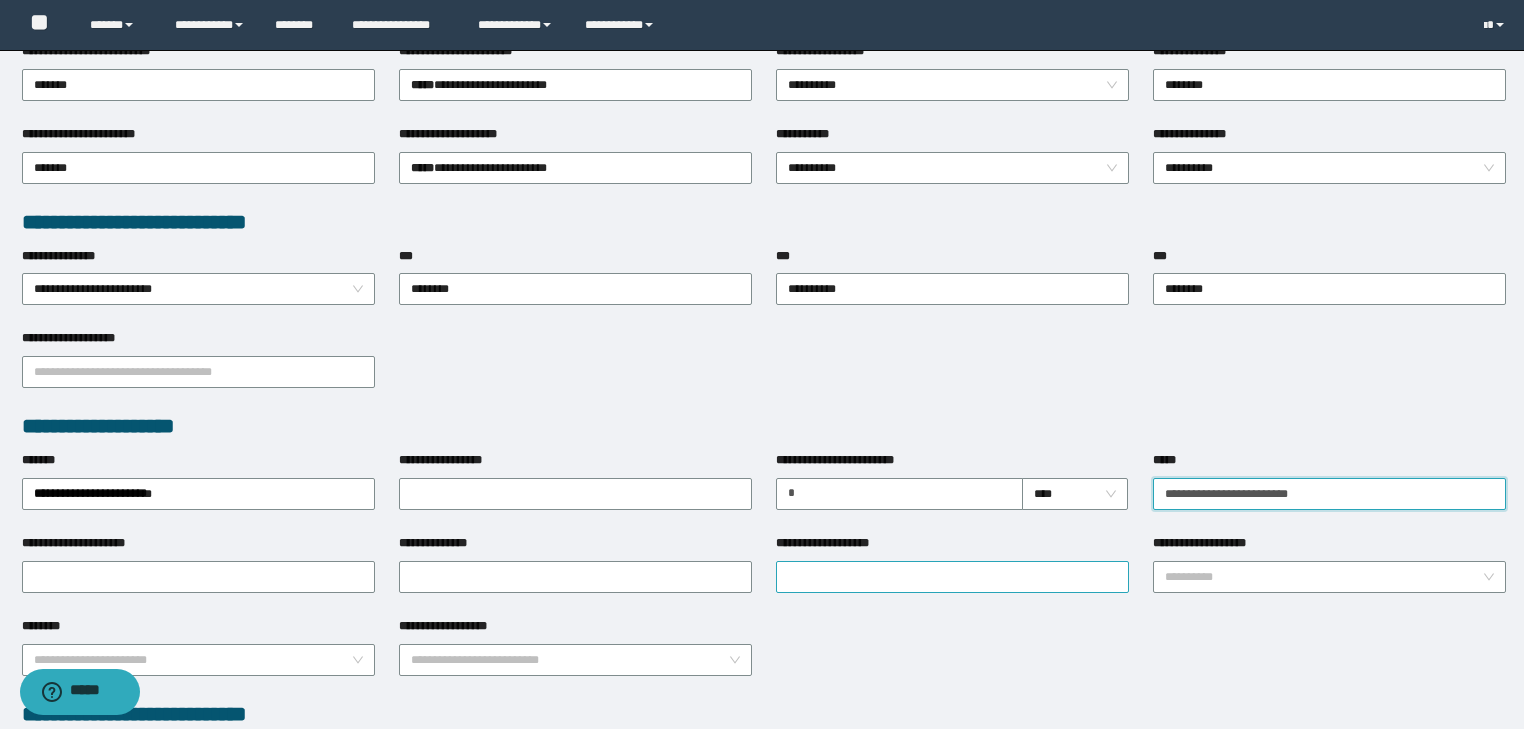 type on "**********" 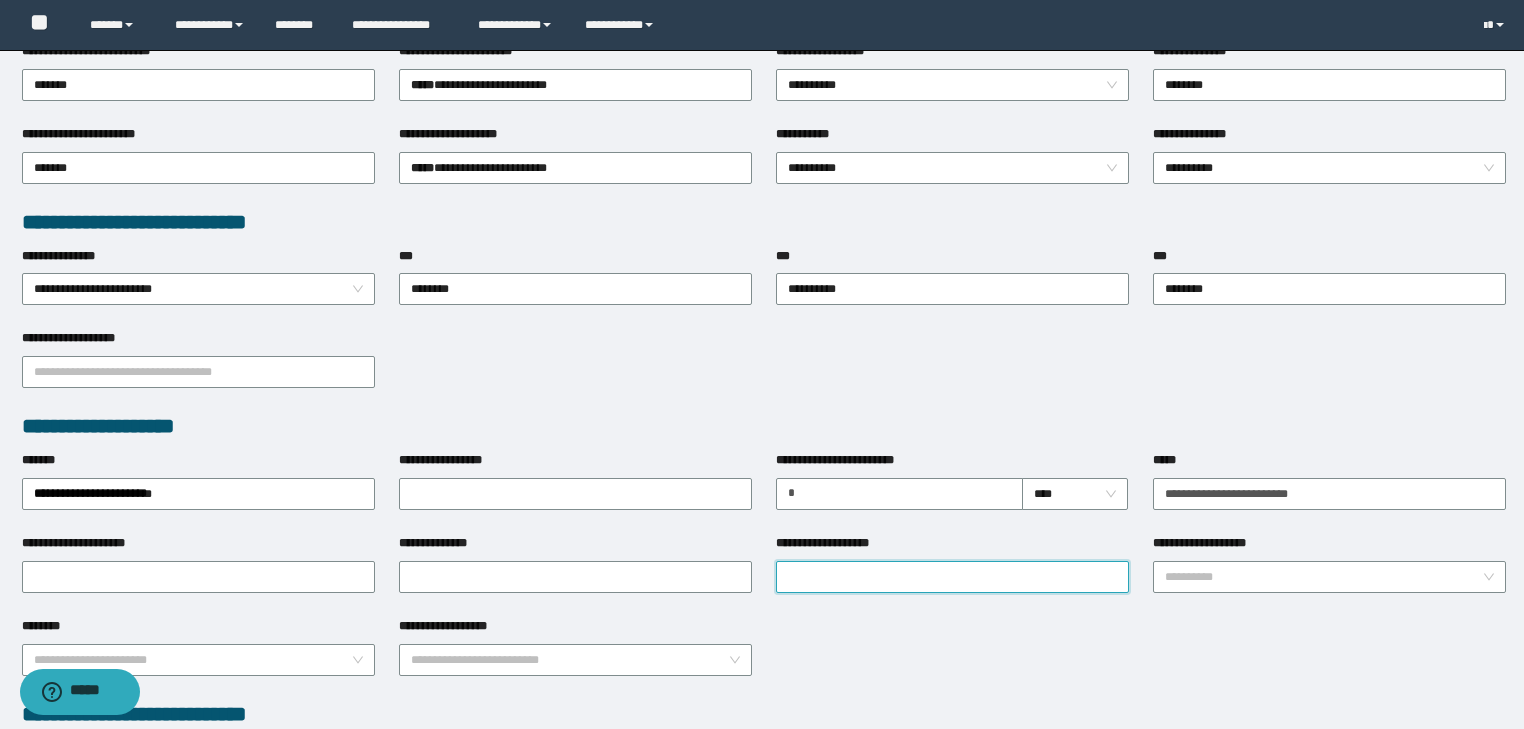click on "**********" at bounding box center [952, 577] 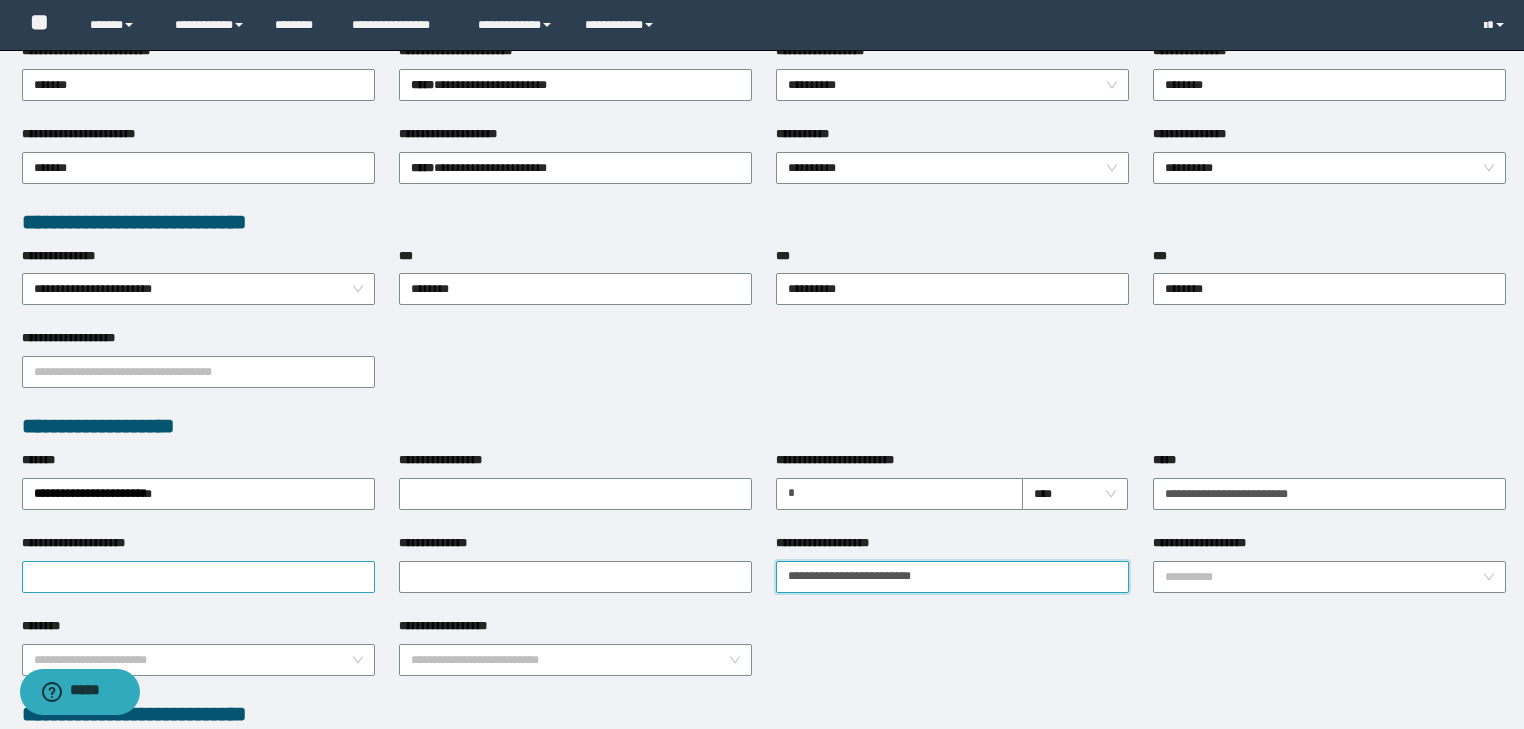type on "**********" 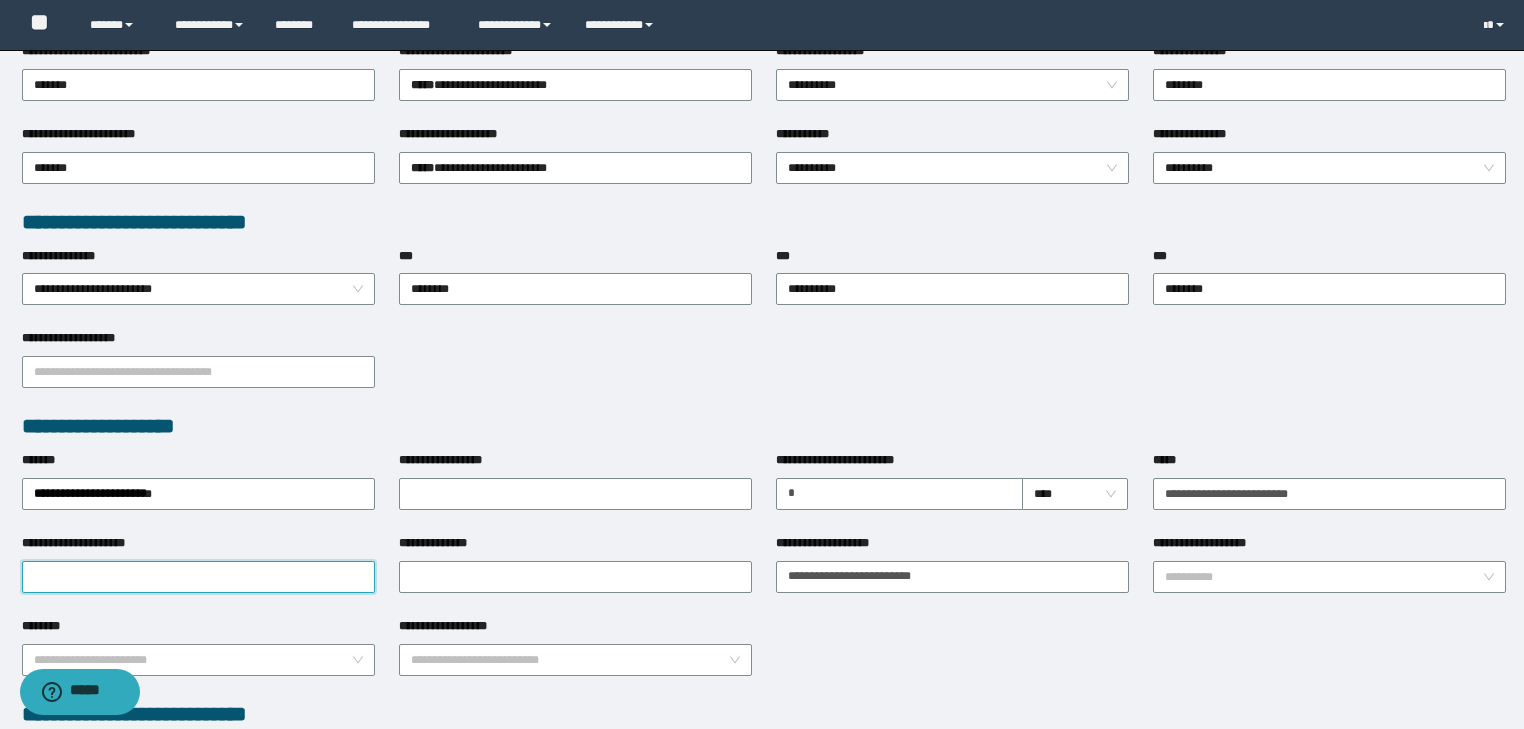 click on "**********" at bounding box center [198, 577] 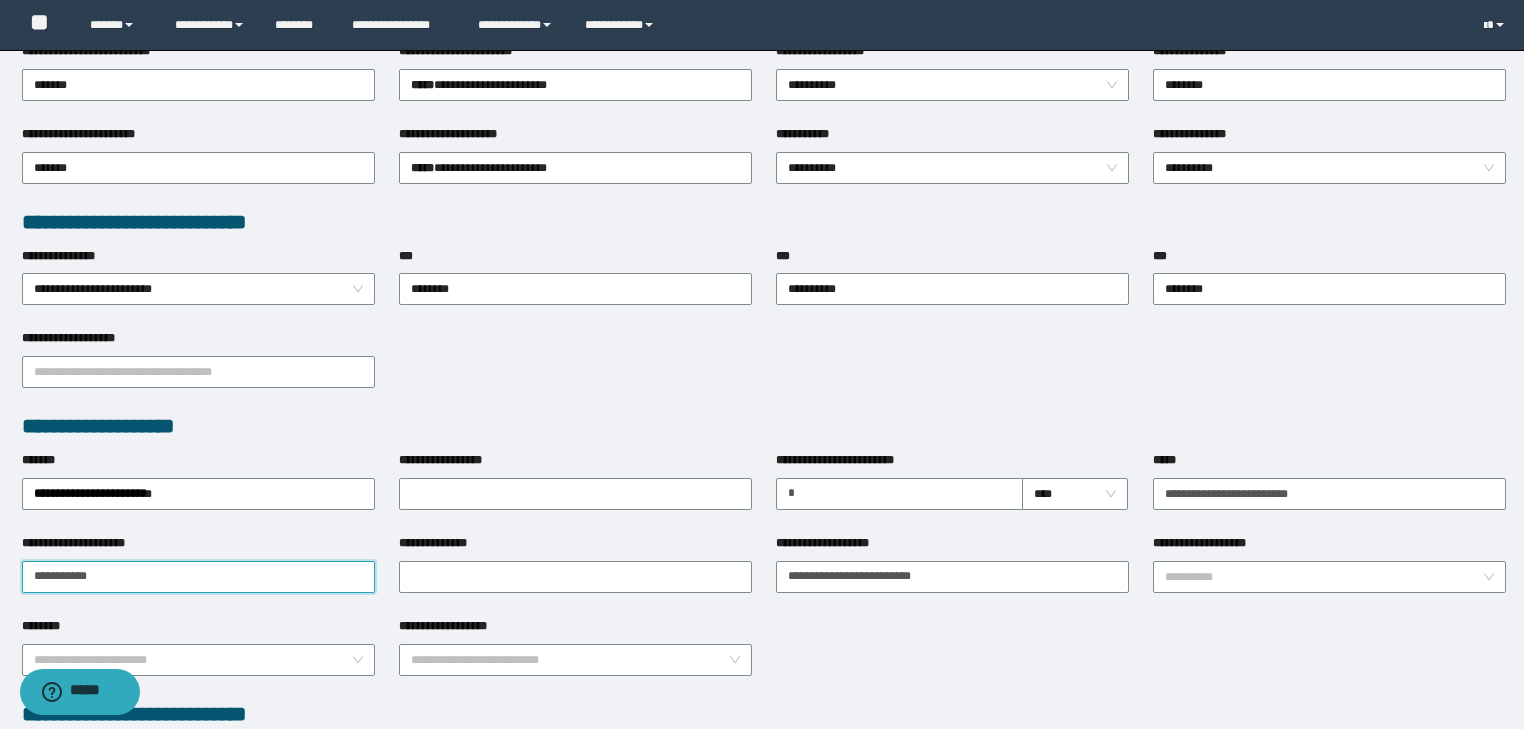 type on "**********" 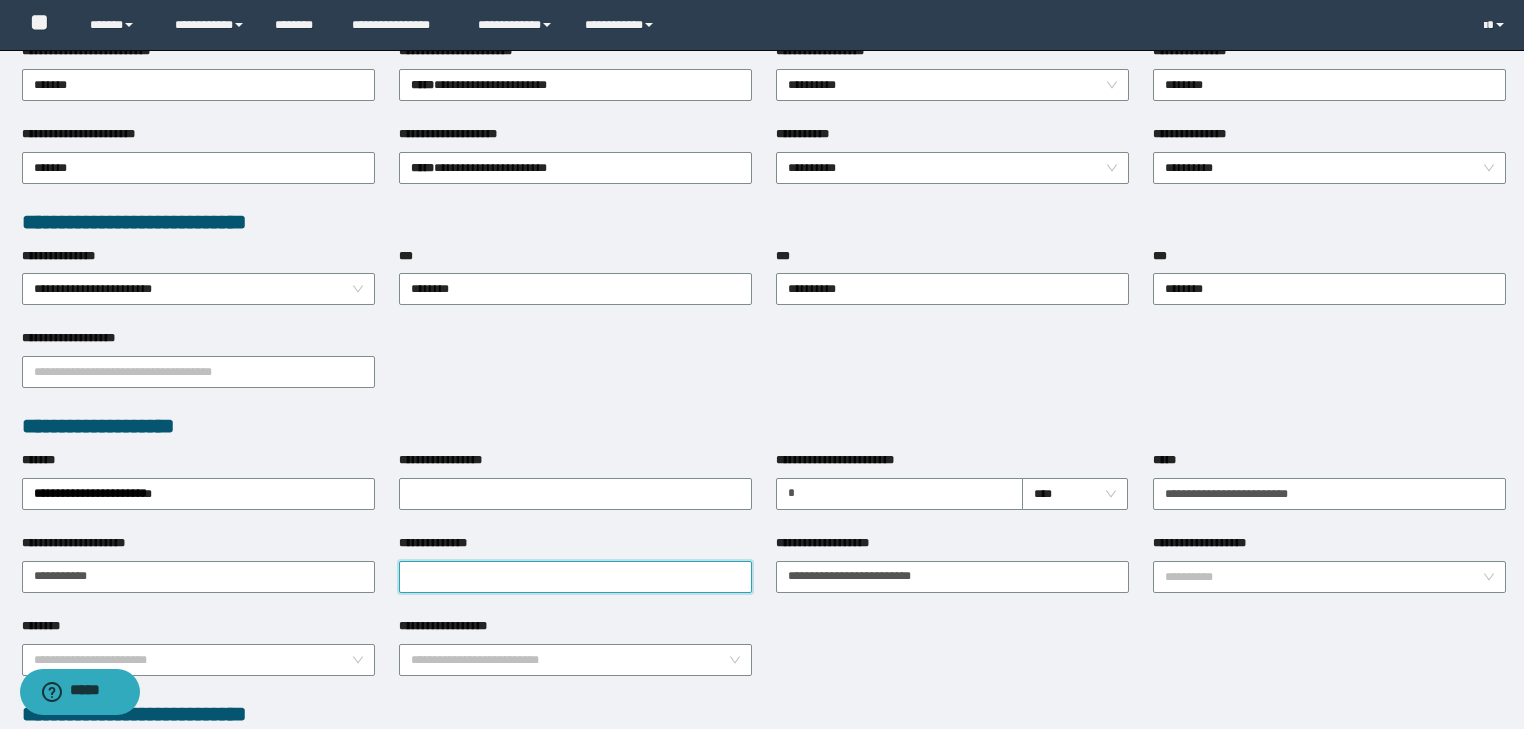 click on "**********" at bounding box center [575, 577] 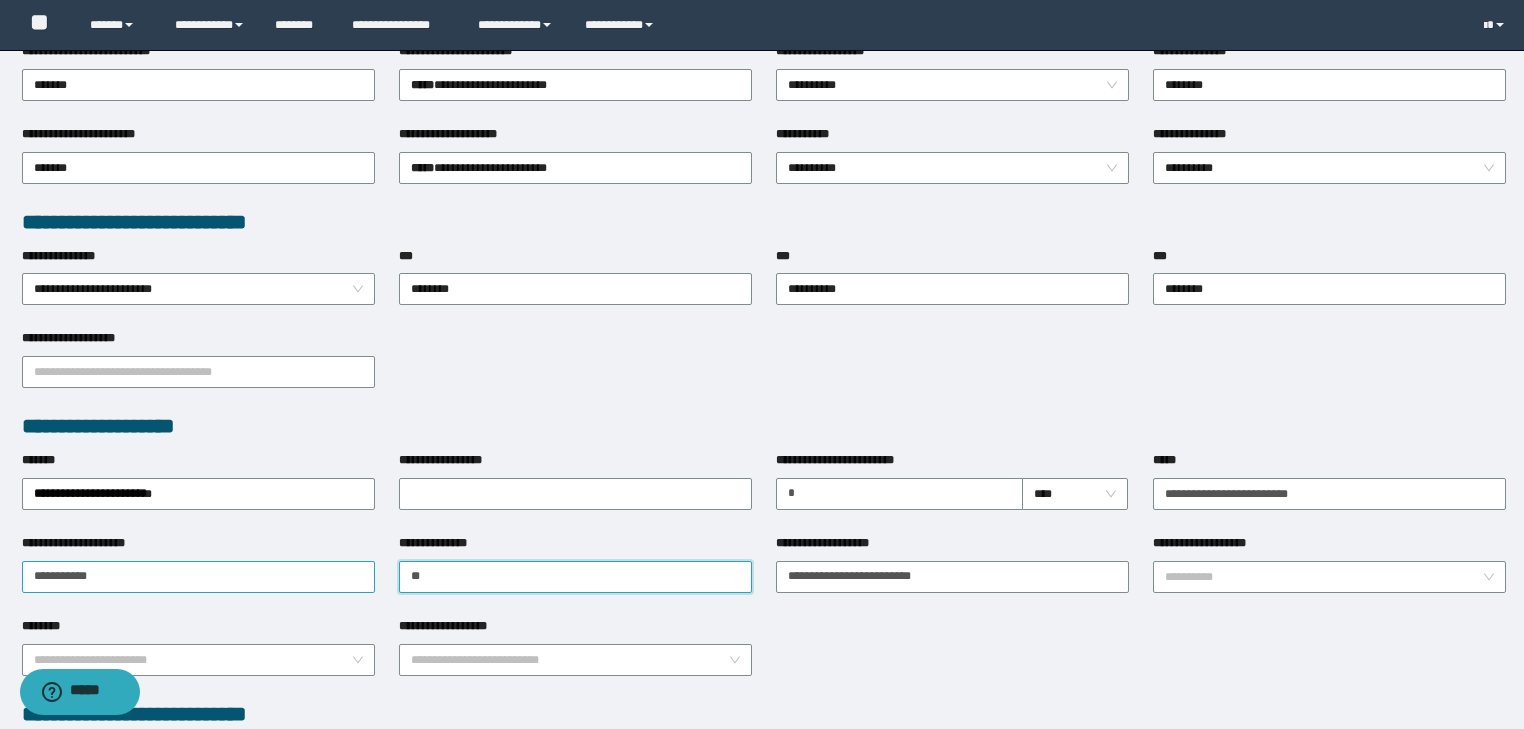 type on "*" 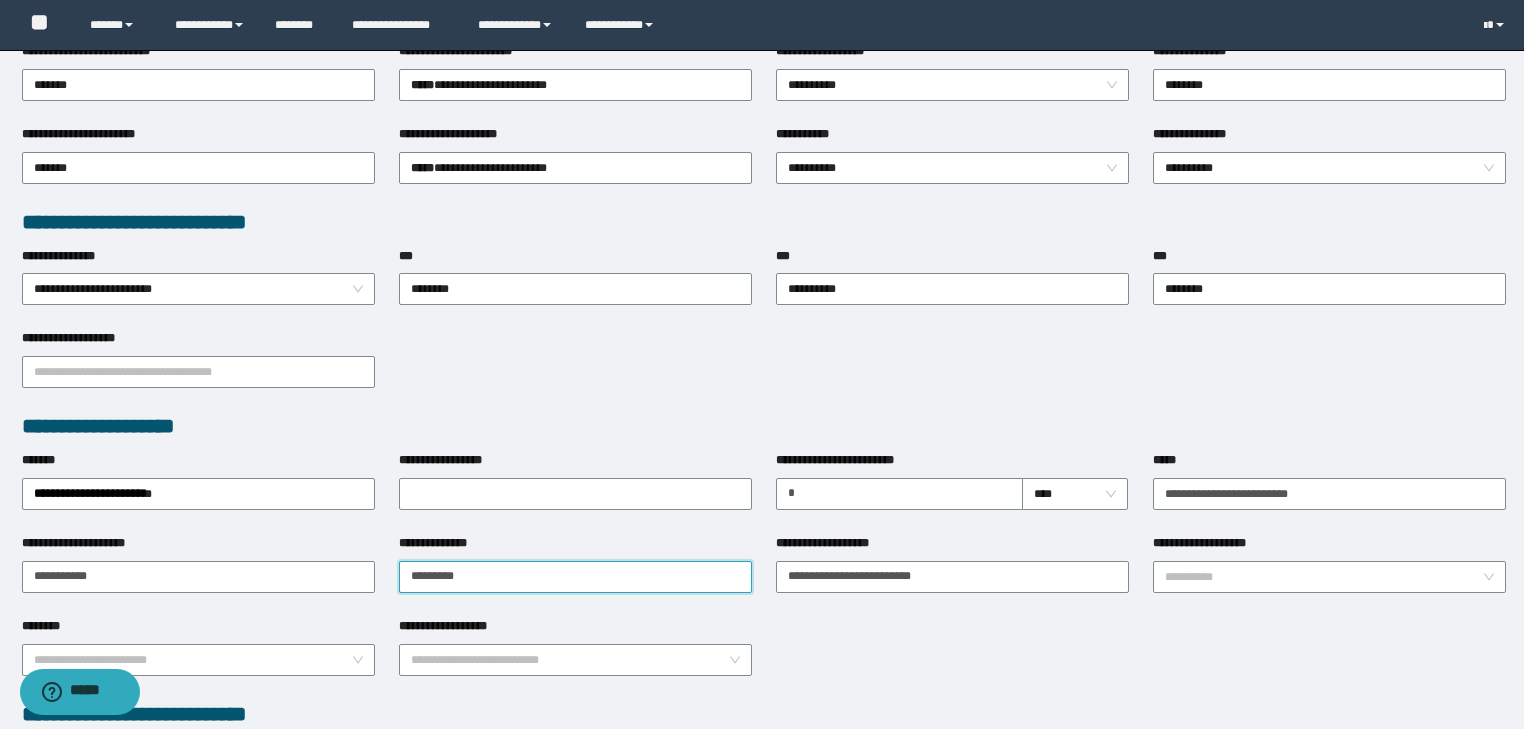 type on "**********" 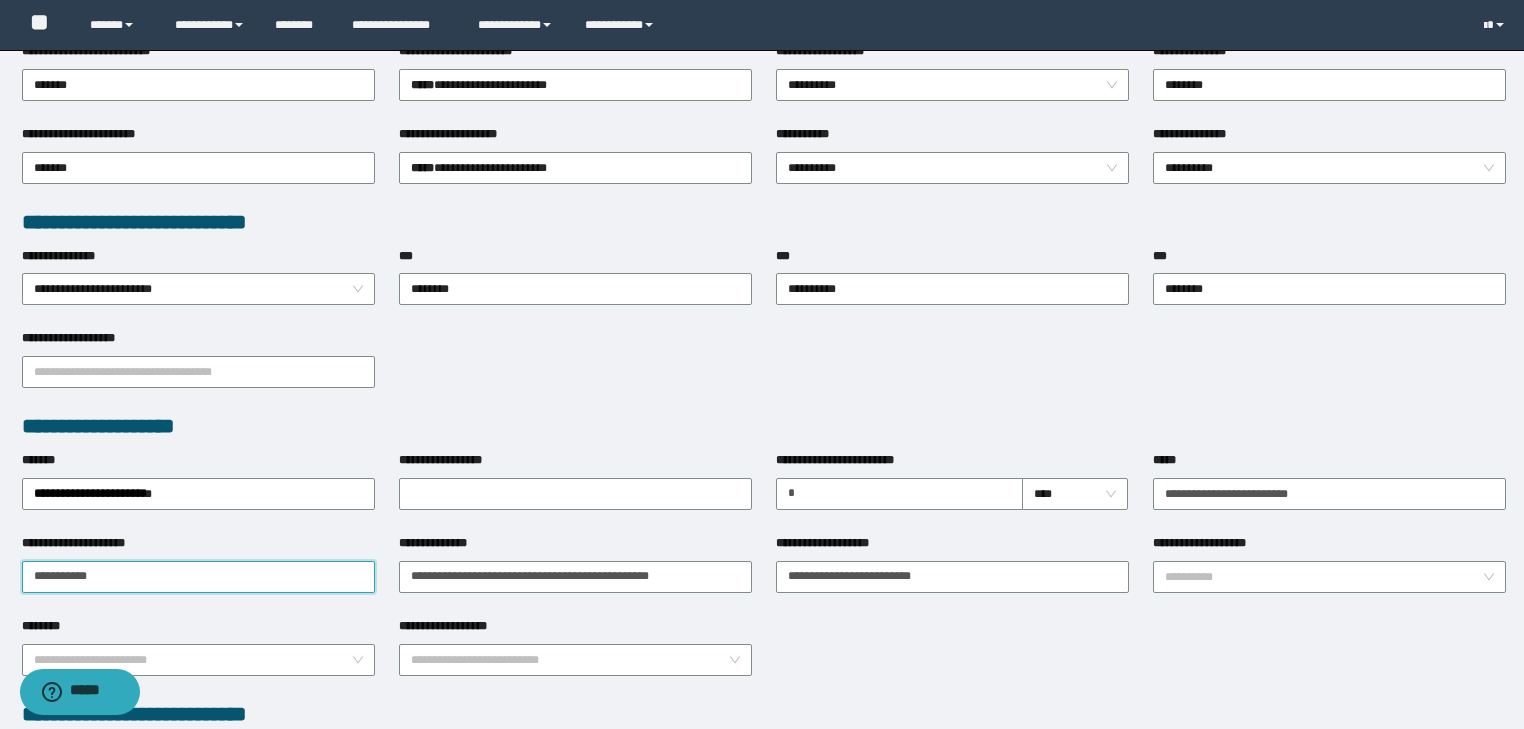 click on "**********" at bounding box center [198, 577] 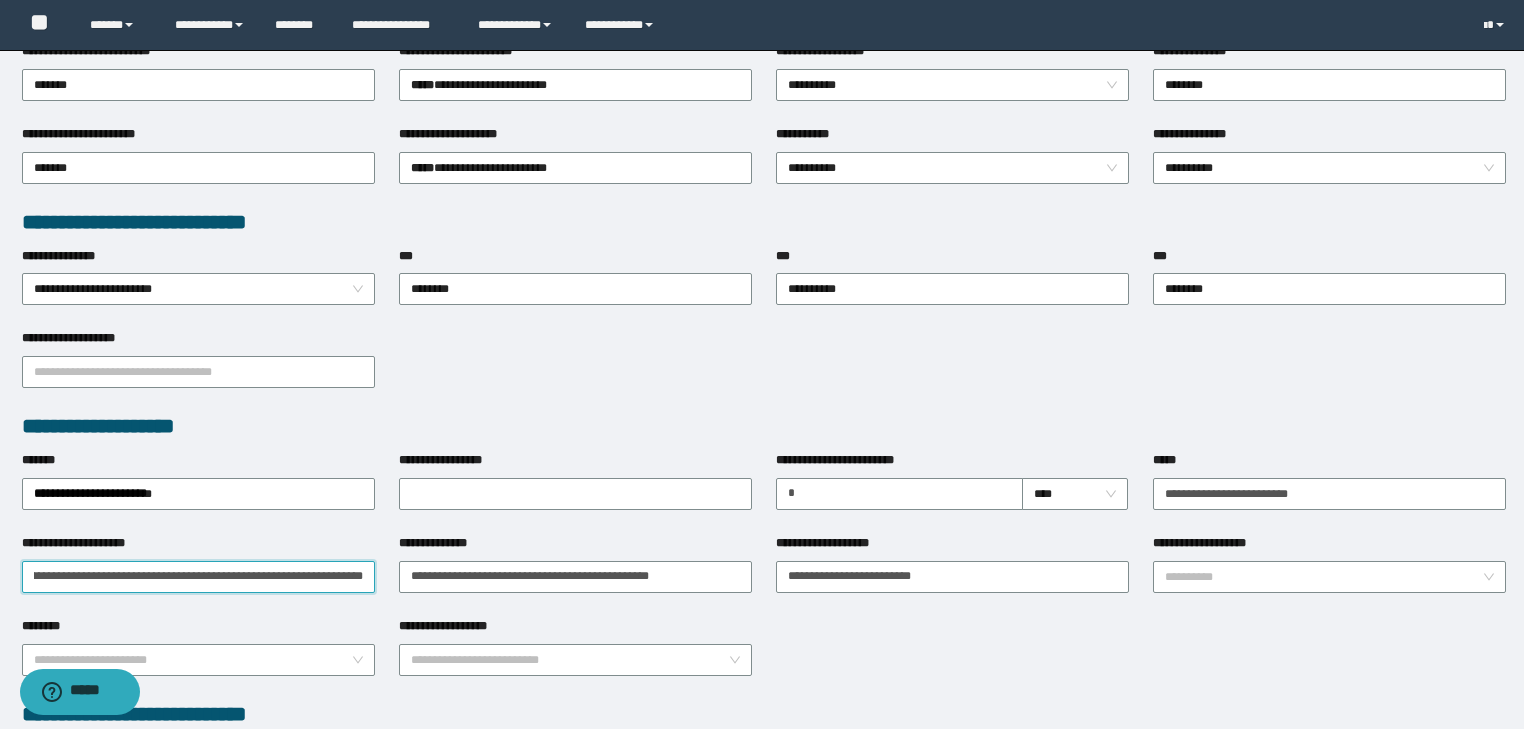 scroll, scrollTop: 0, scrollLeft: 213, axis: horizontal 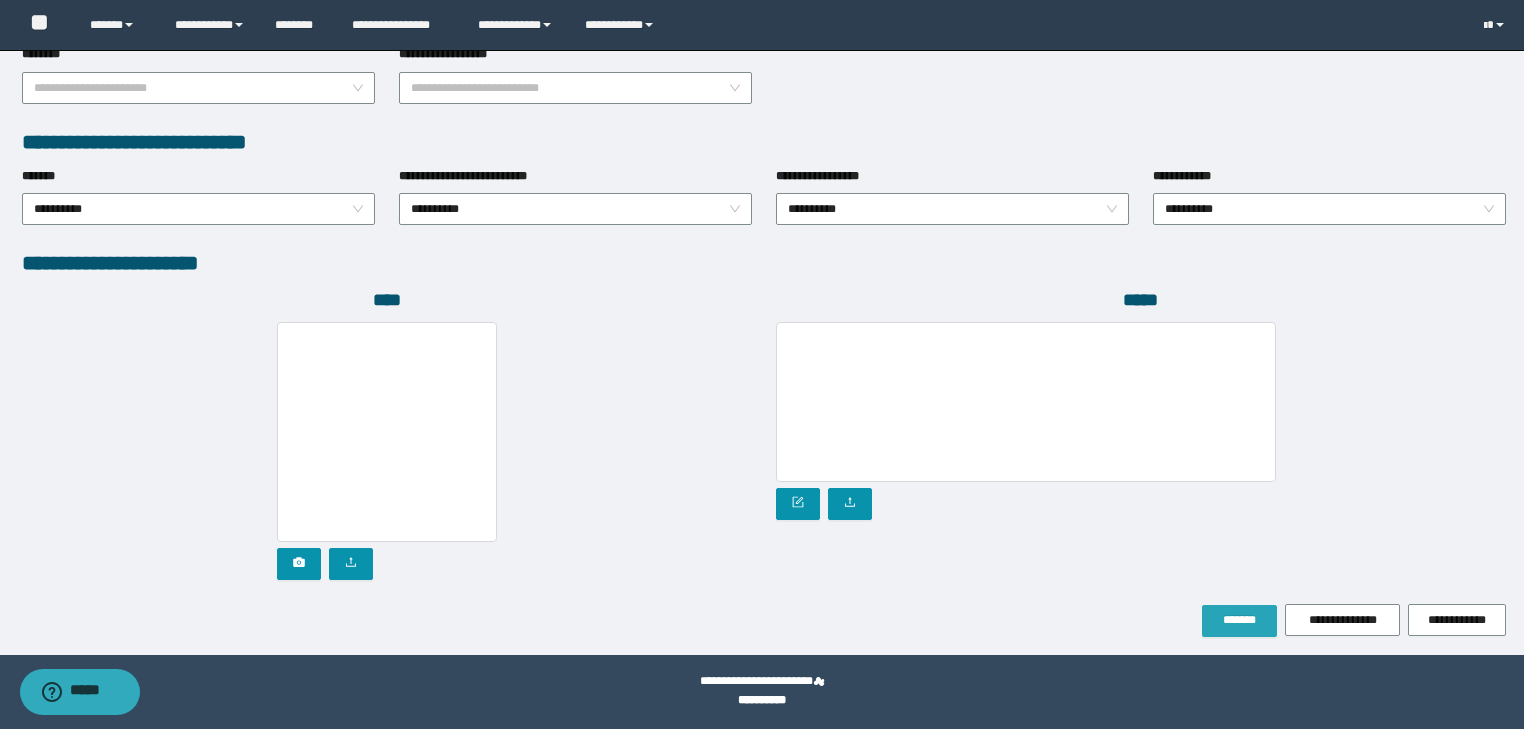 type on "**********" 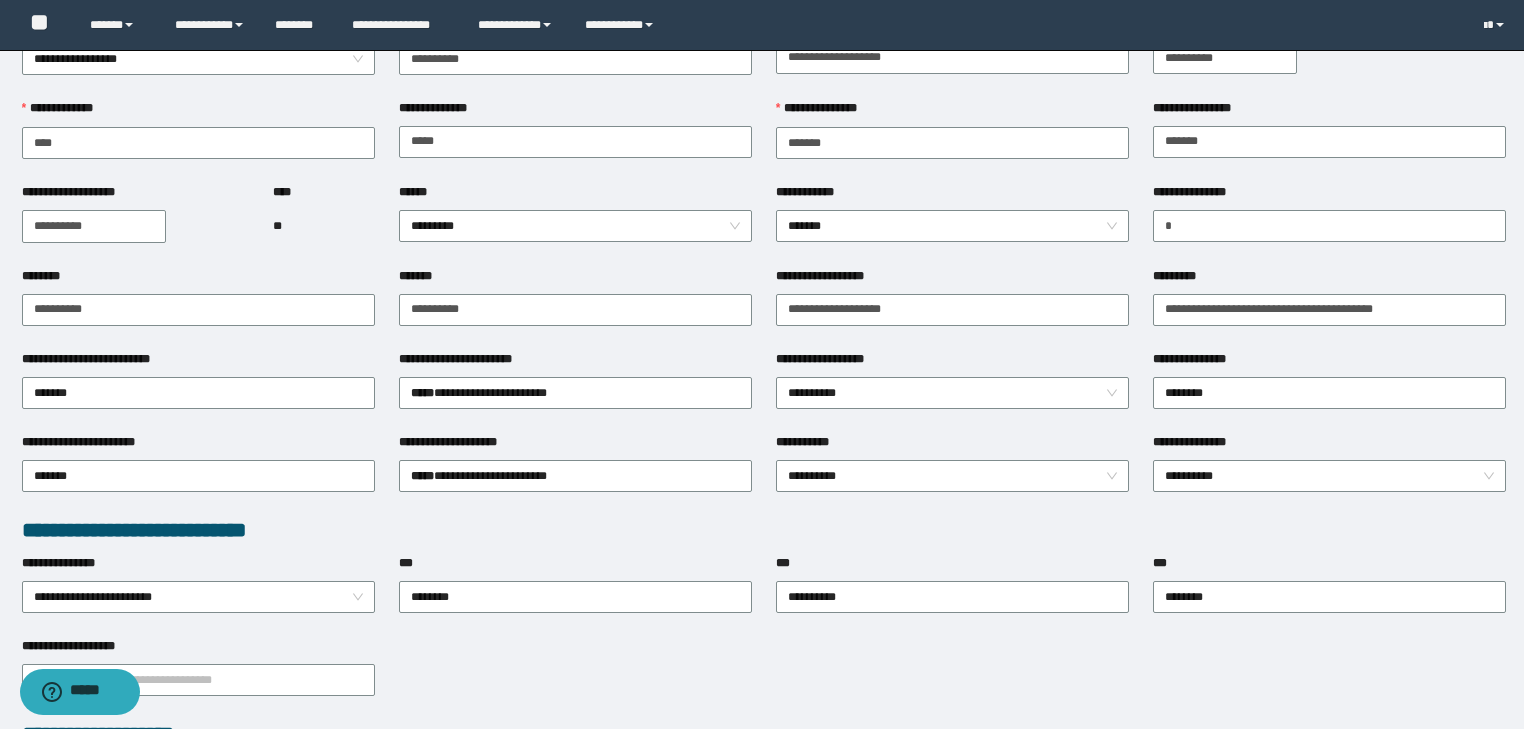type 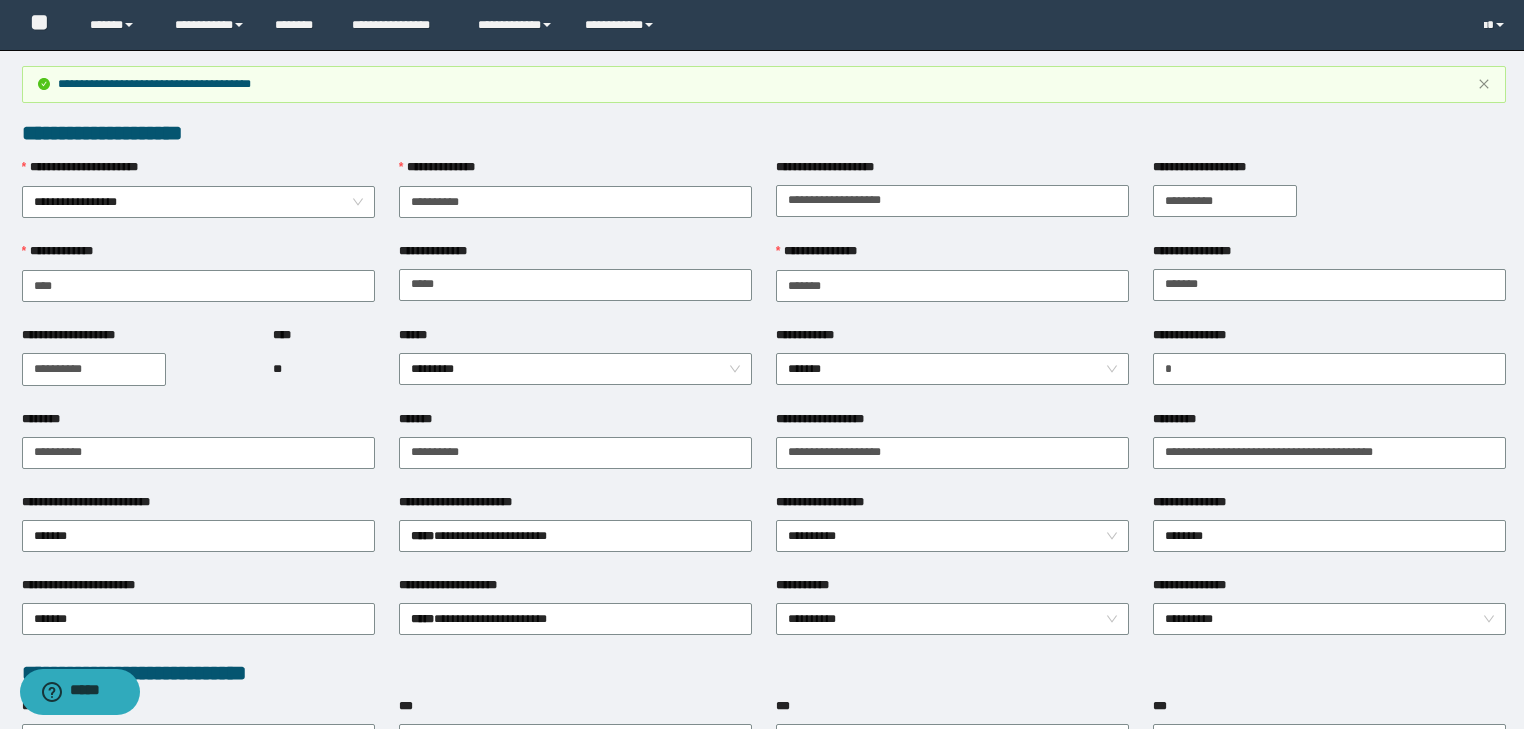 scroll, scrollTop: 0, scrollLeft: 0, axis: both 